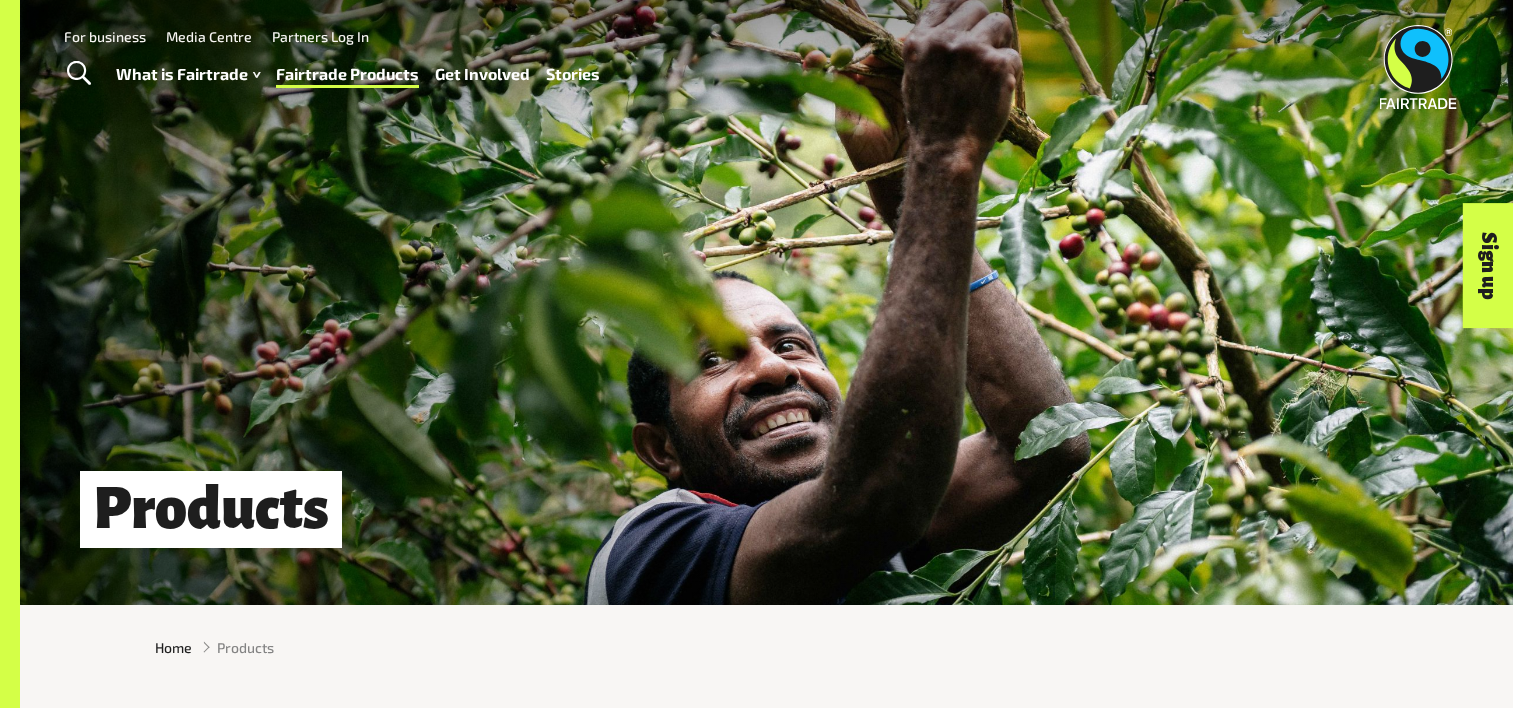 scroll, scrollTop: 0, scrollLeft: 0, axis: both 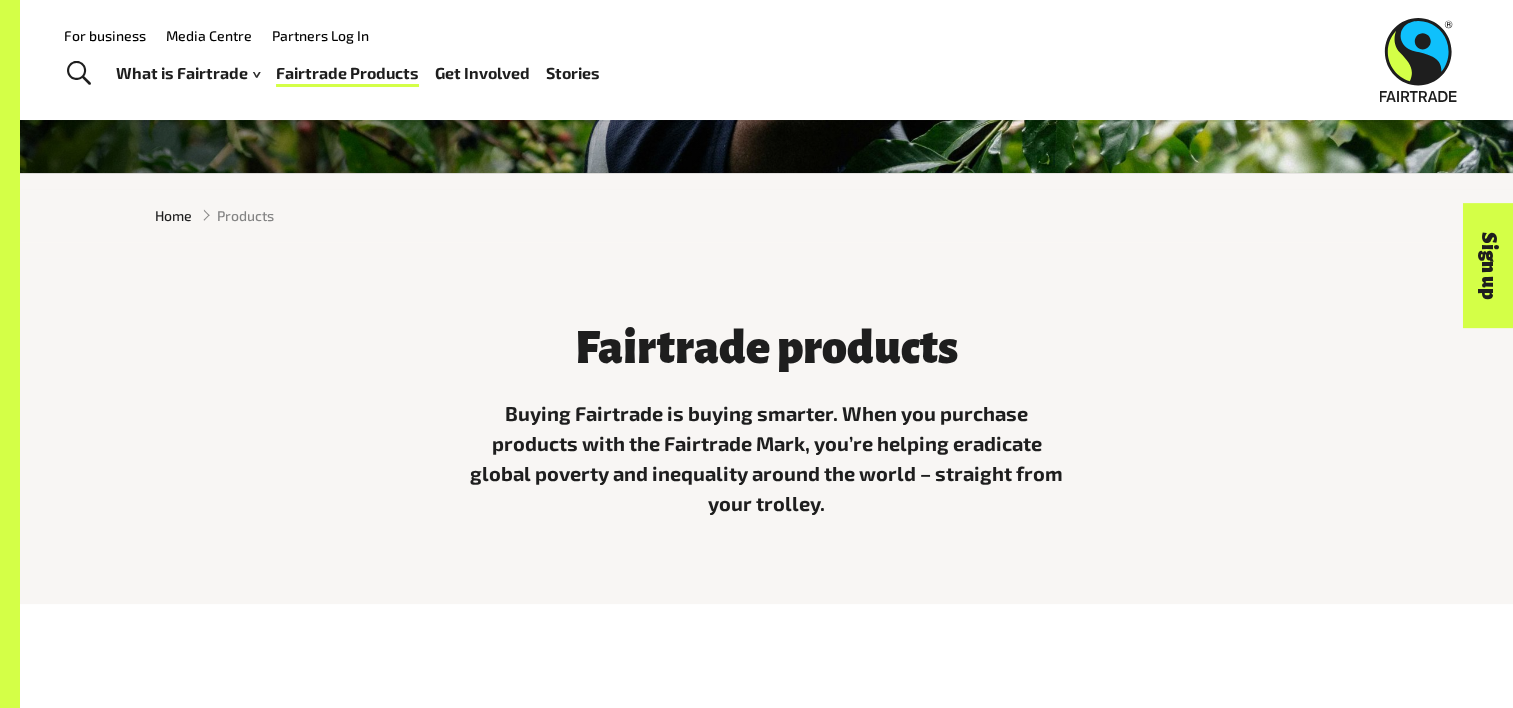 click on "Stories" at bounding box center [573, 73] 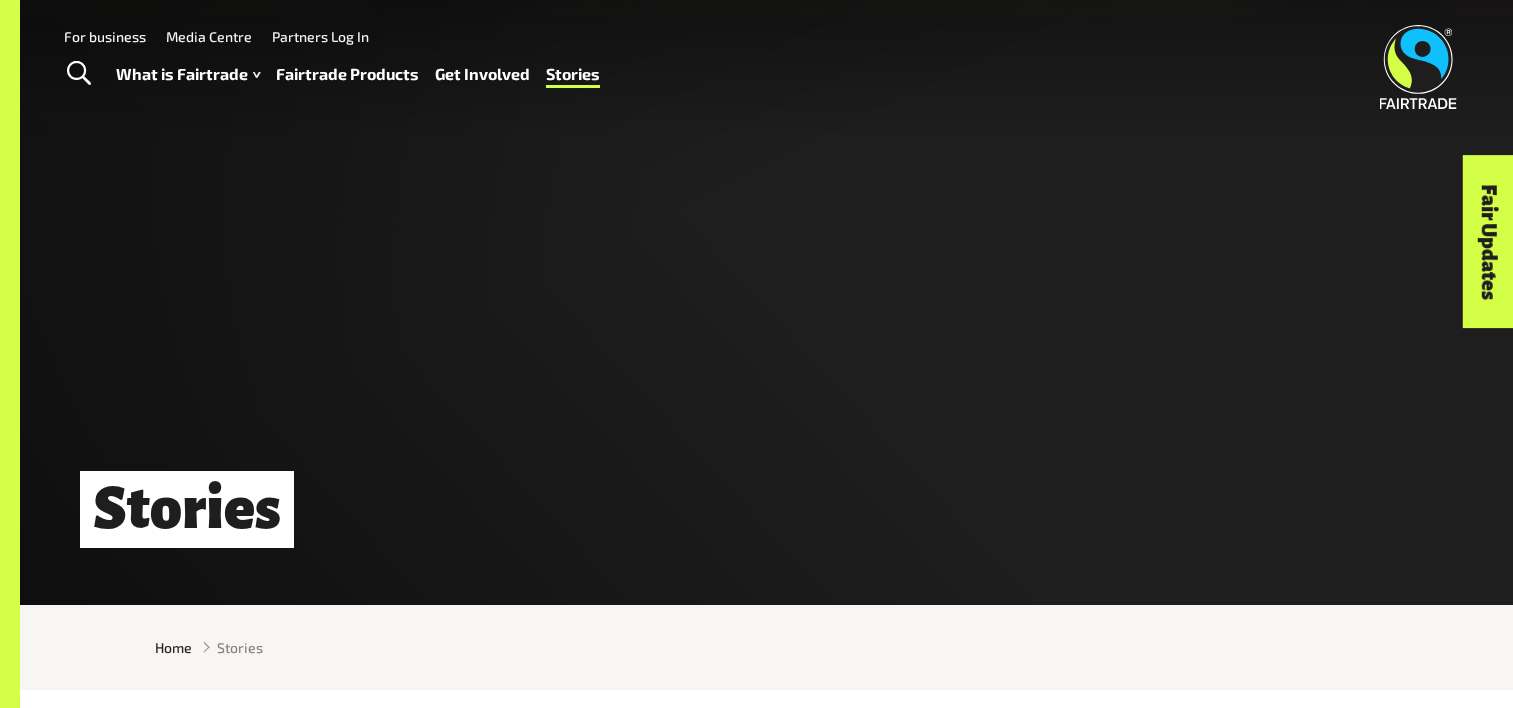 scroll, scrollTop: 361, scrollLeft: 0, axis: vertical 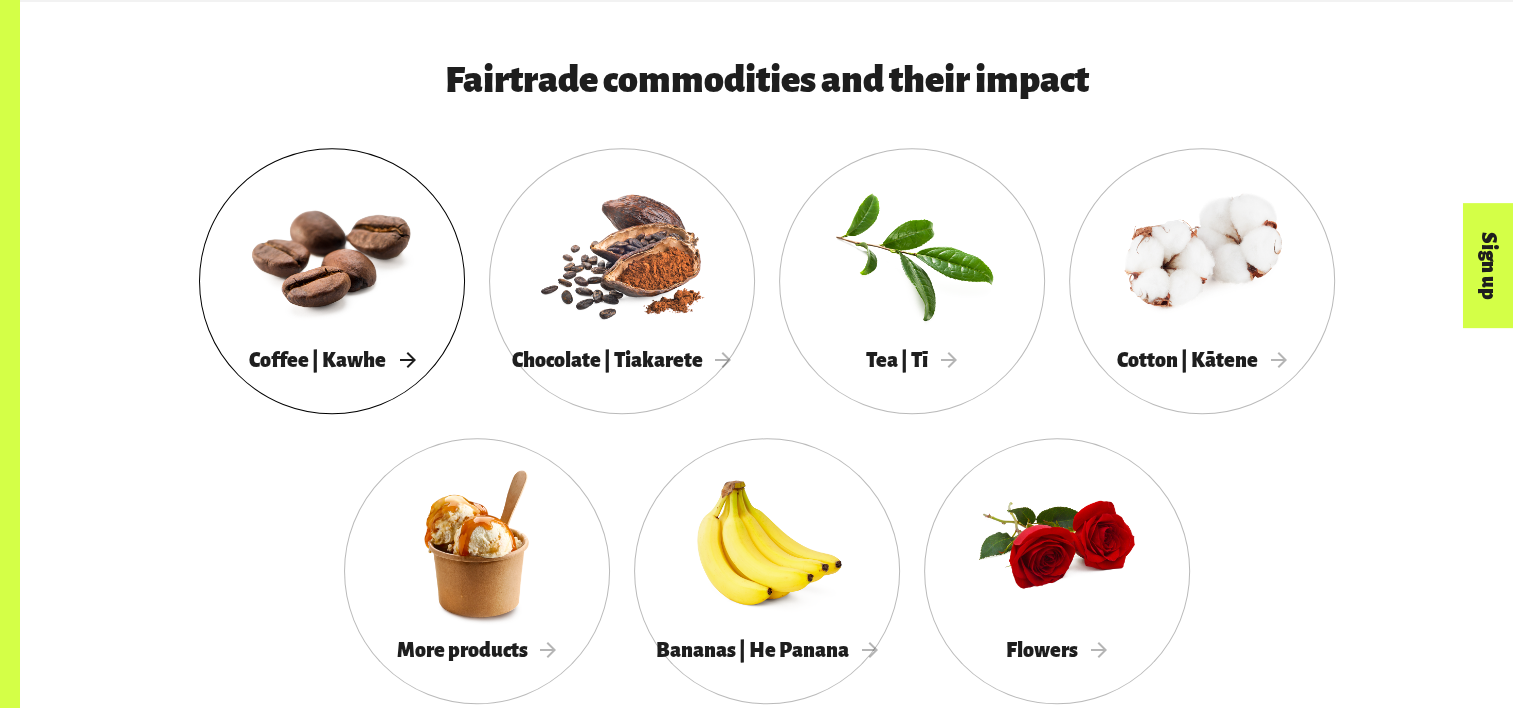 click at bounding box center [332, 253] 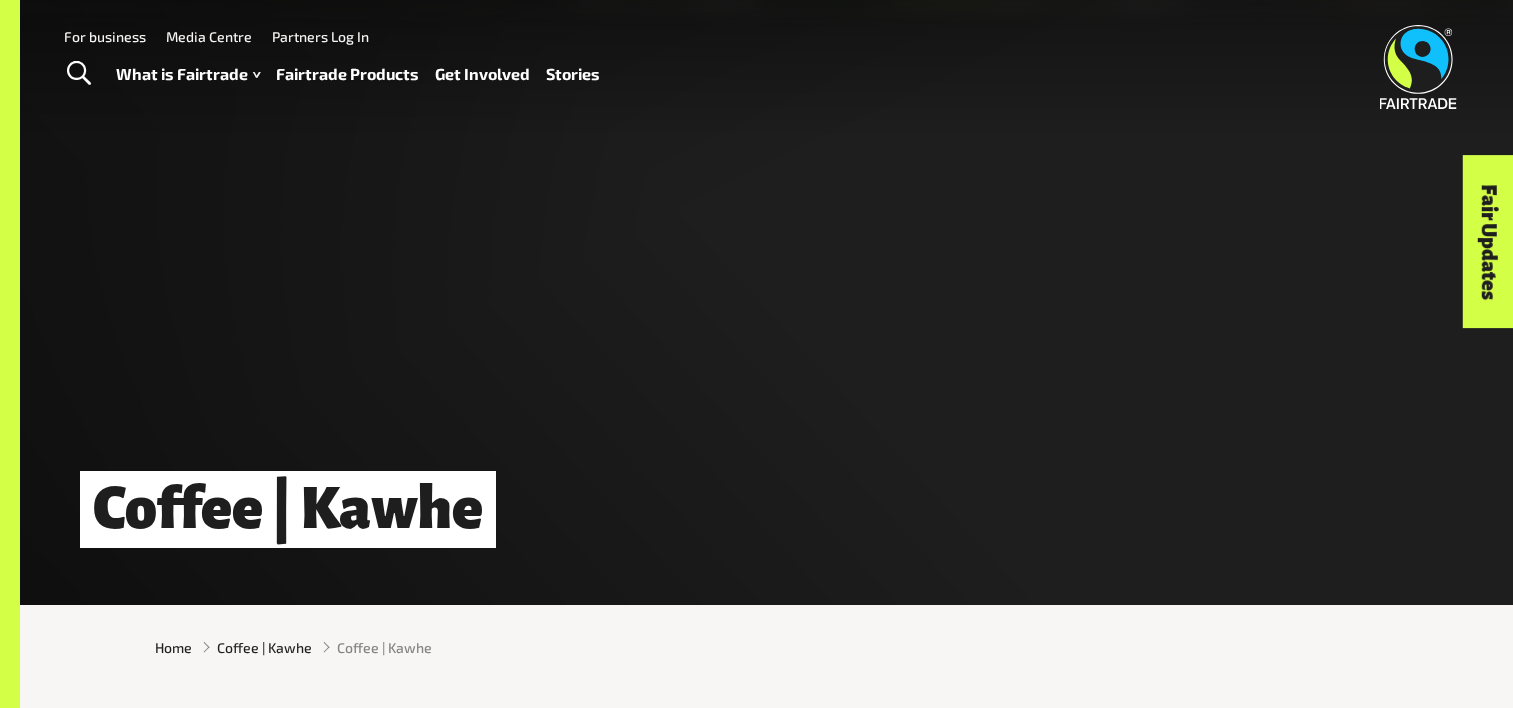 scroll, scrollTop: 0, scrollLeft: 0, axis: both 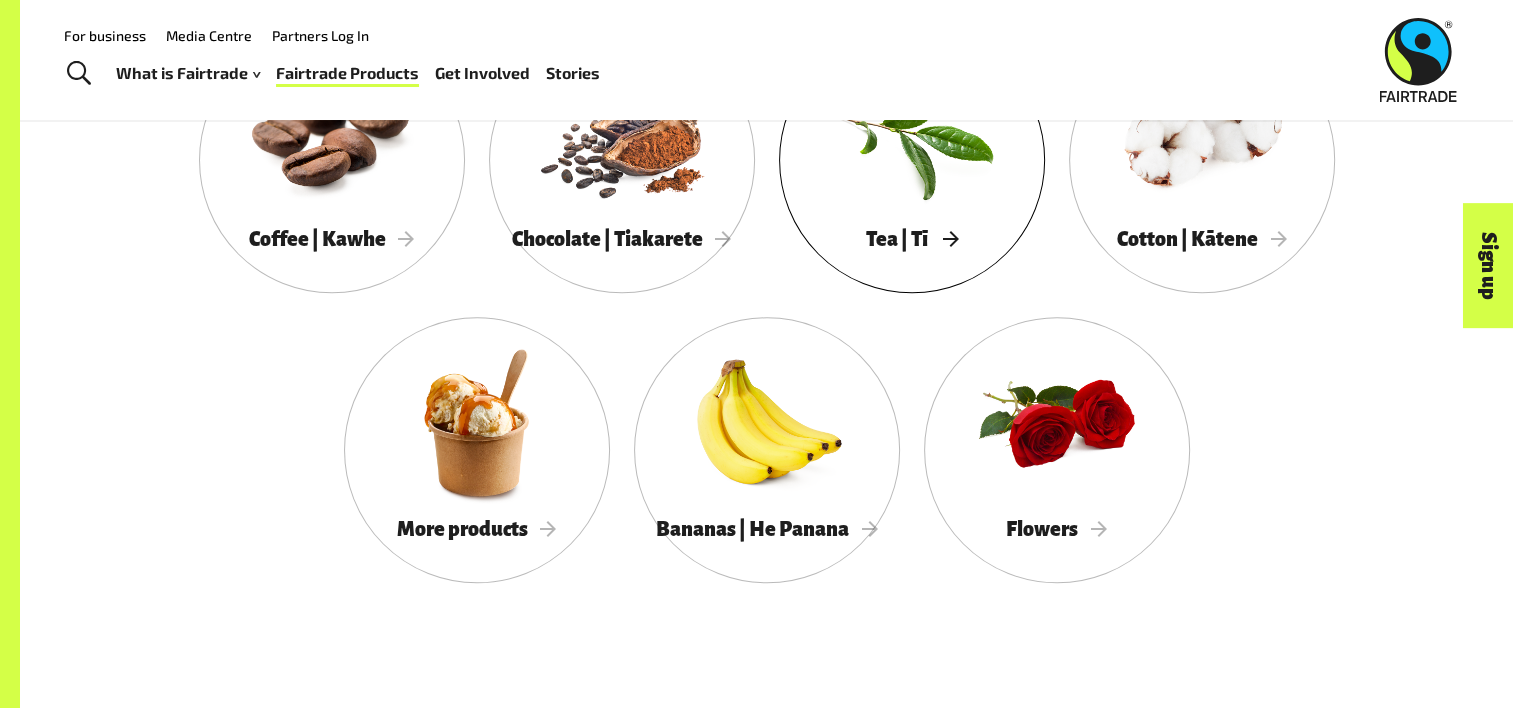 click on "Tea | Tī" at bounding box center (912, 239) 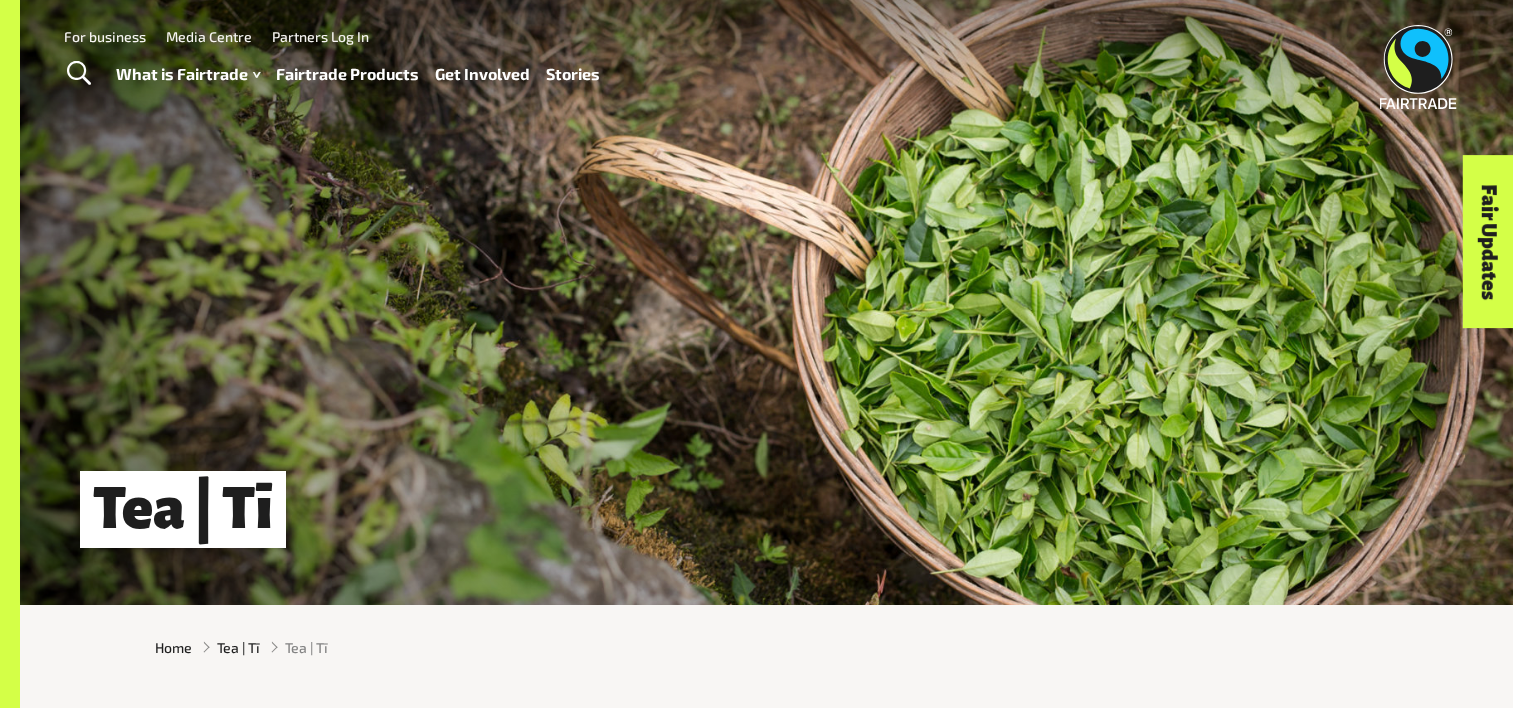 scroll, scrollTop: 0, scrollLeft: 0, axis: both 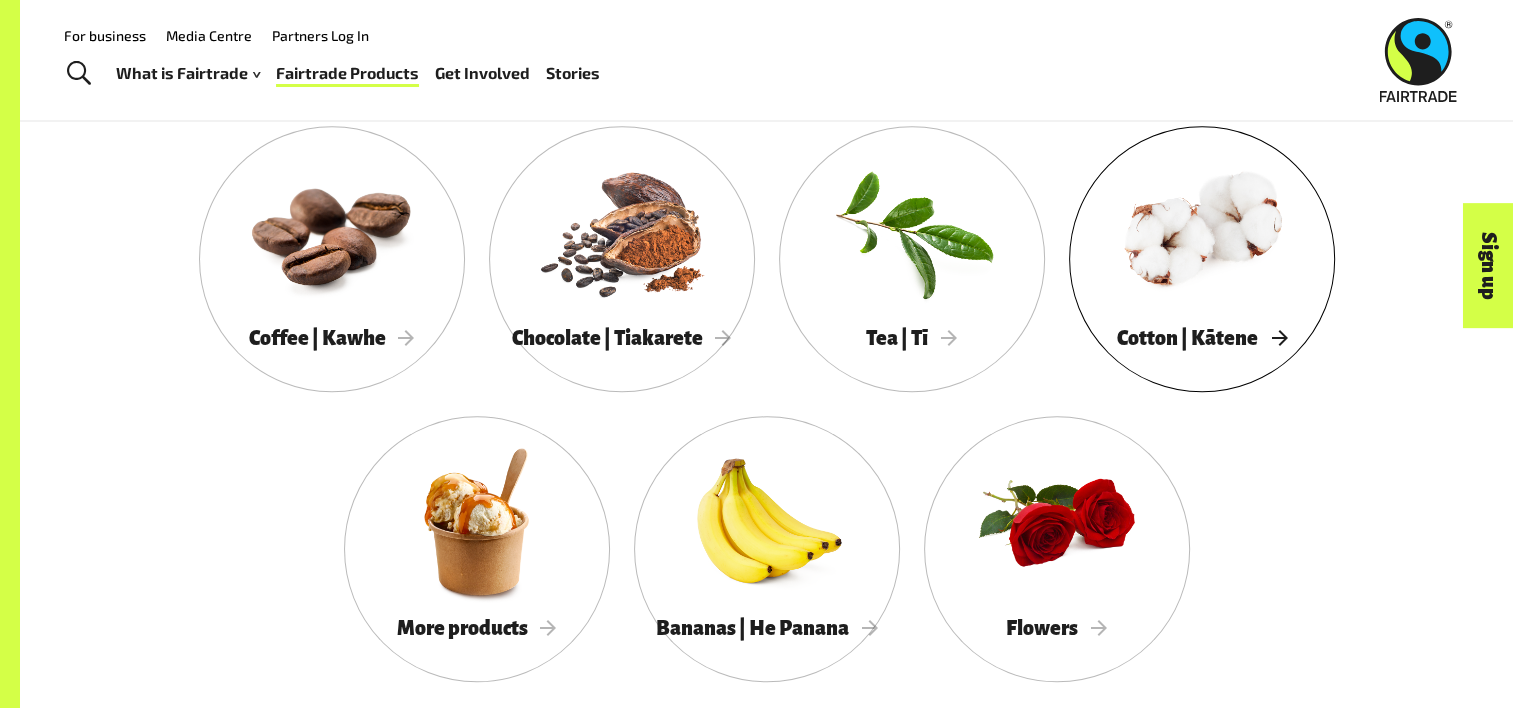 click at bounding box center (1202, 231) 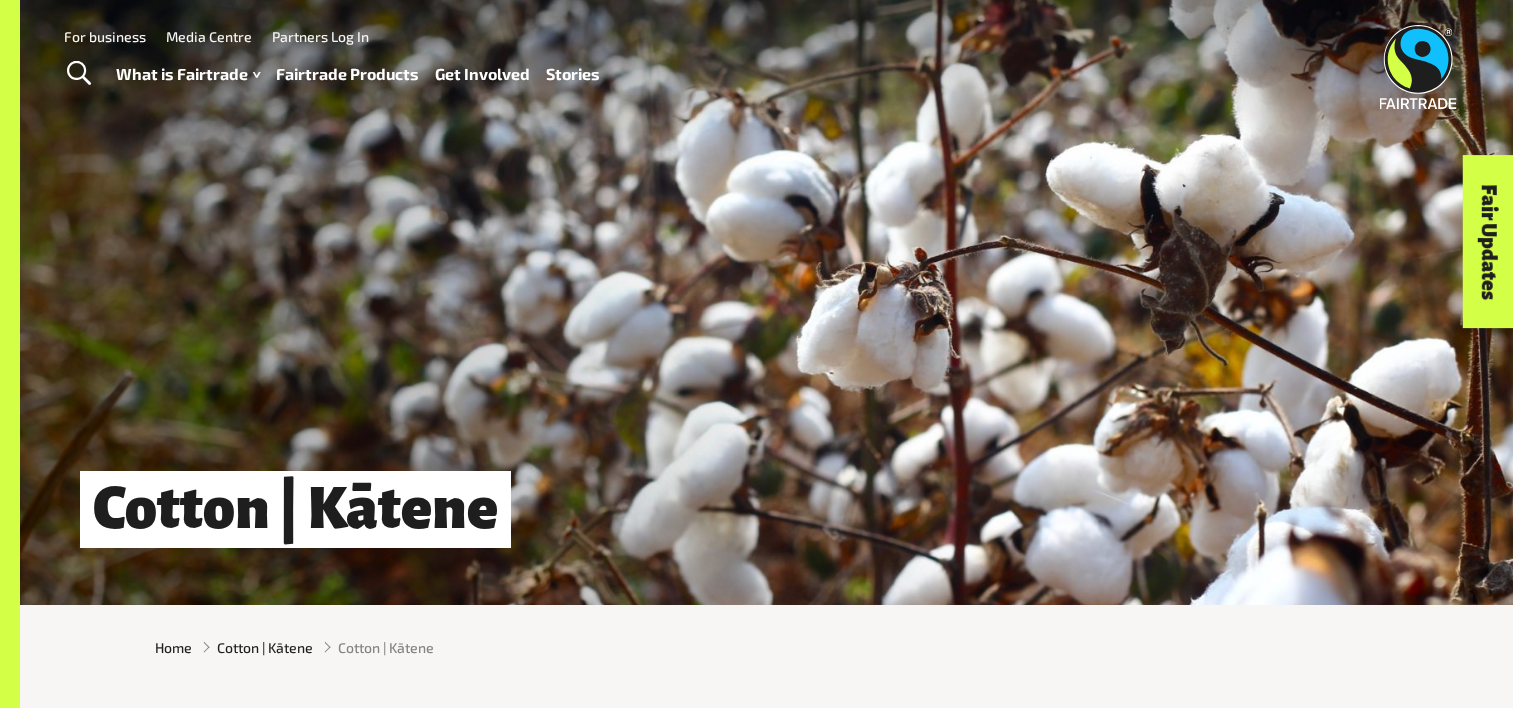 scroll, scrollTop: 0, scrollLeft: 0, axis: both 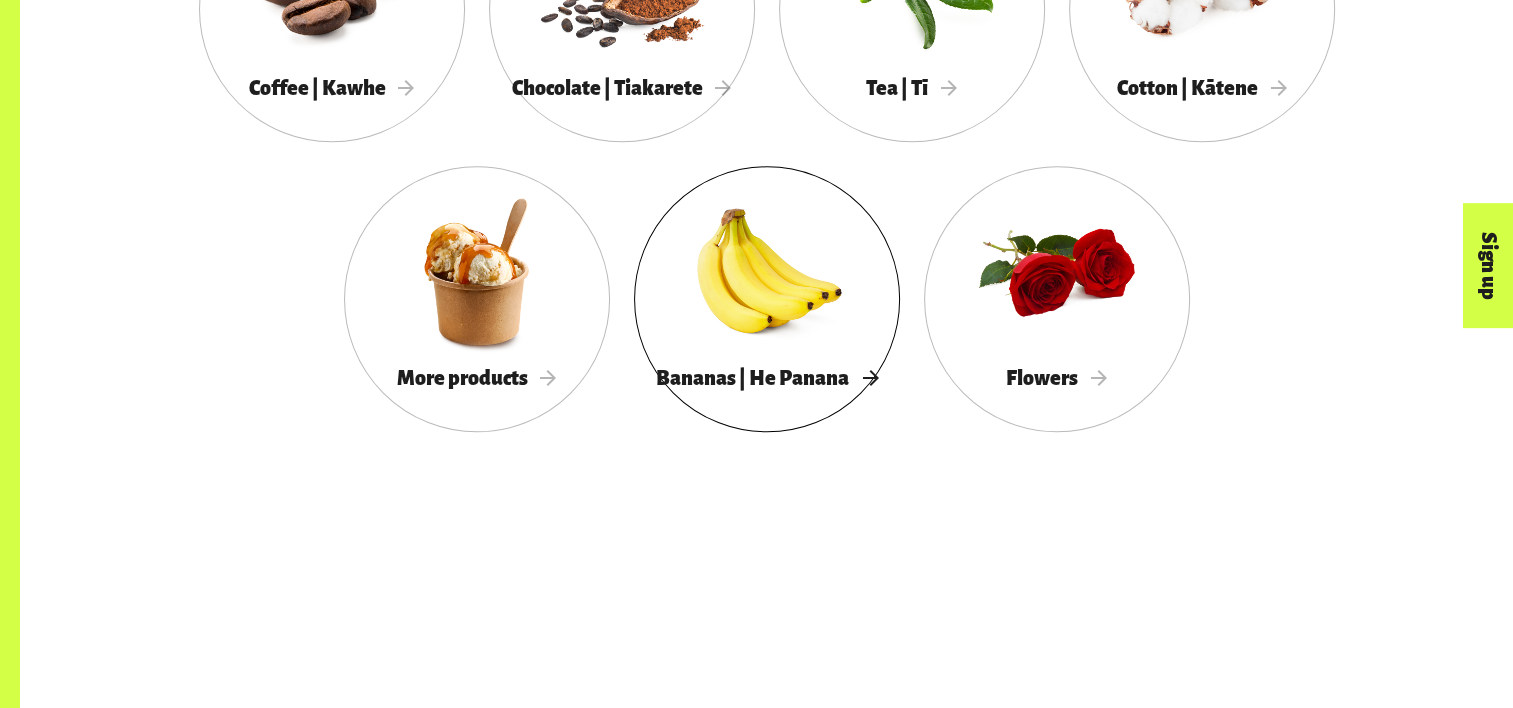 click at bounding box center (767, 271) 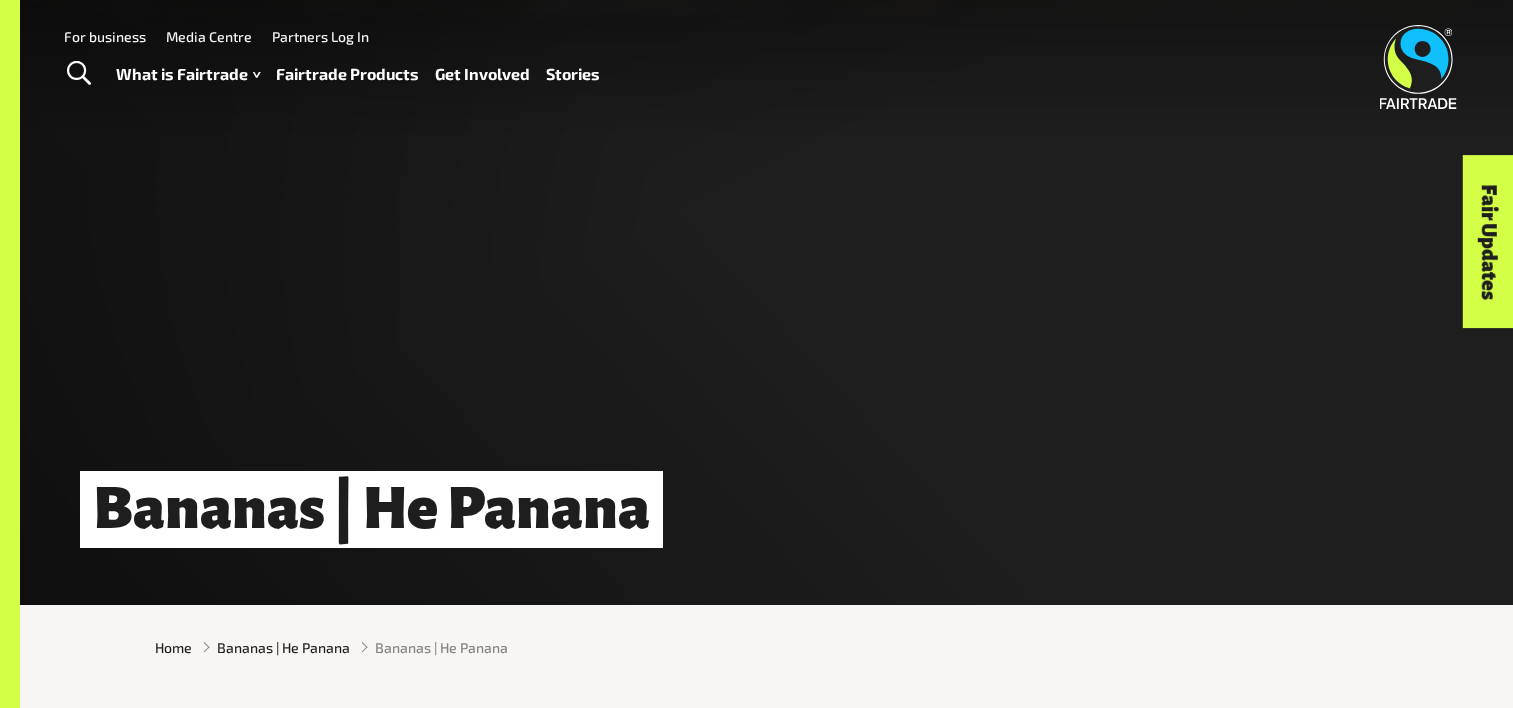 scroll, scrollTop: 0, scrollLeft: 0, axis: both 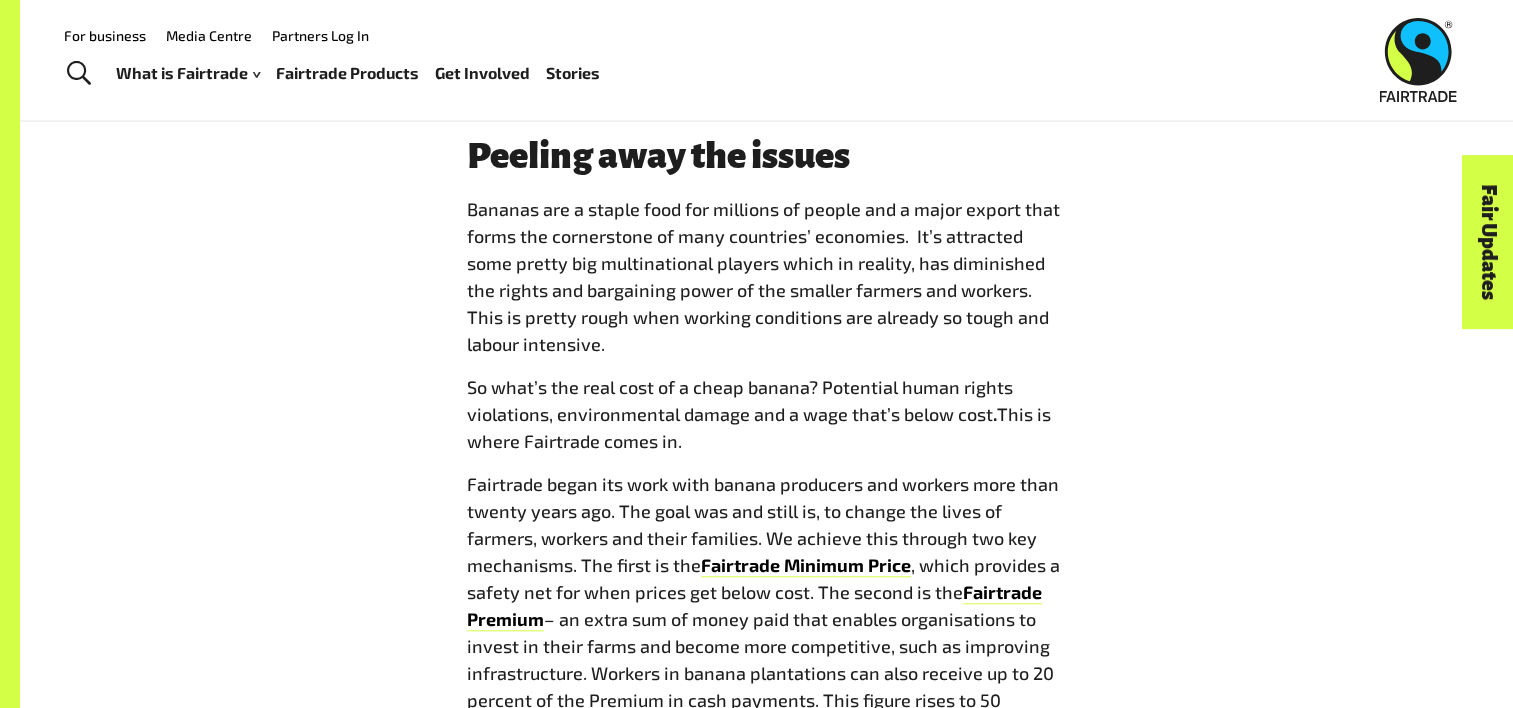 click on "Bananas are a staple food for millions of people and a major export that forms the cornerstone of many countries’ economies.  It’s attracted some pretty big multinational players which in reality, has diminished the rights and bargaining power of the smaller farmers and workers. This is pretty rough when working conditions are already so tough and labour intensive." at bounding box center (763, 276) 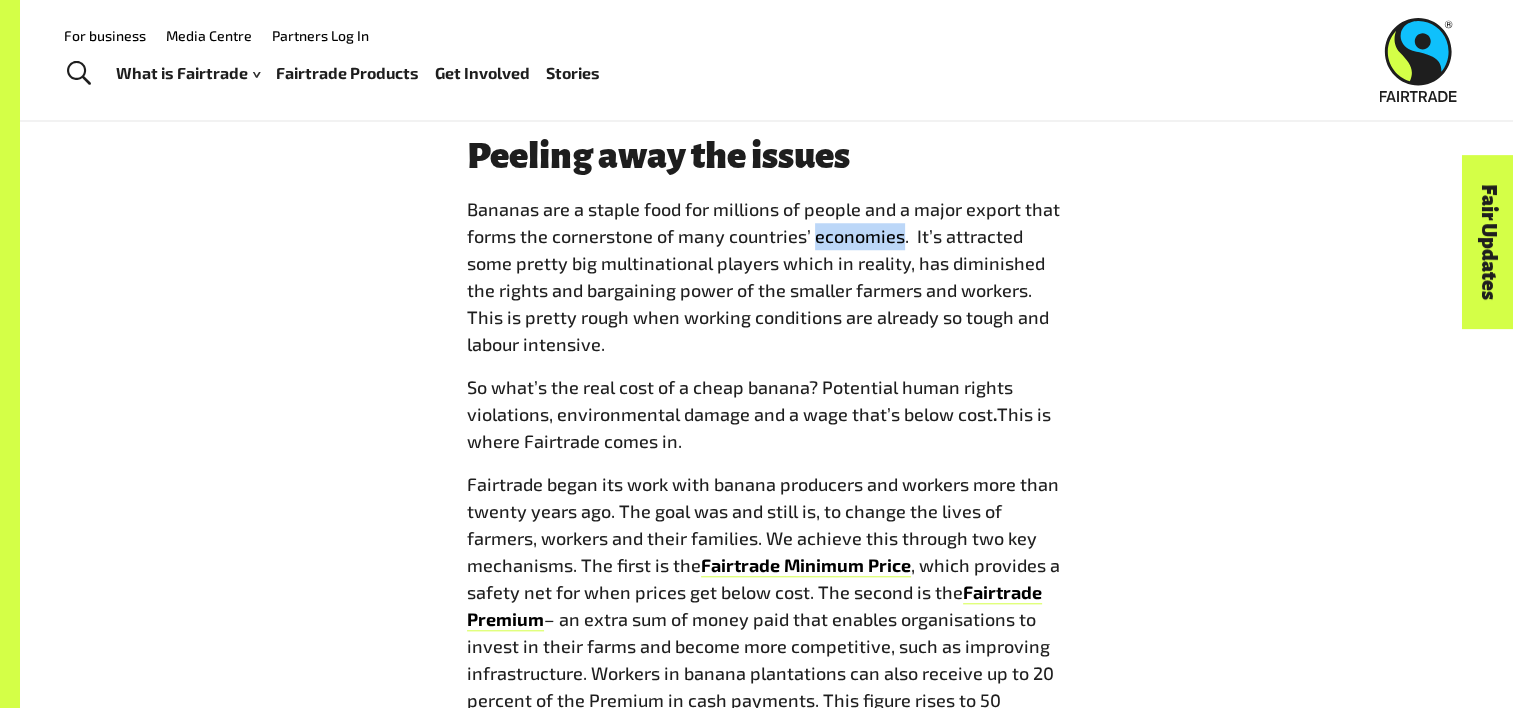 click on "Bananas are a staple food for millions of people and a major export that forms the cornerstone of many countries’ economies.  It’s attracted some pretty big multinational players which in reality, has diminished the rights and bargaining power of the smaller farmers and workers. This is pretty rough when working conditions are already so tough and labour intensive." at bounding box center [763, 276] 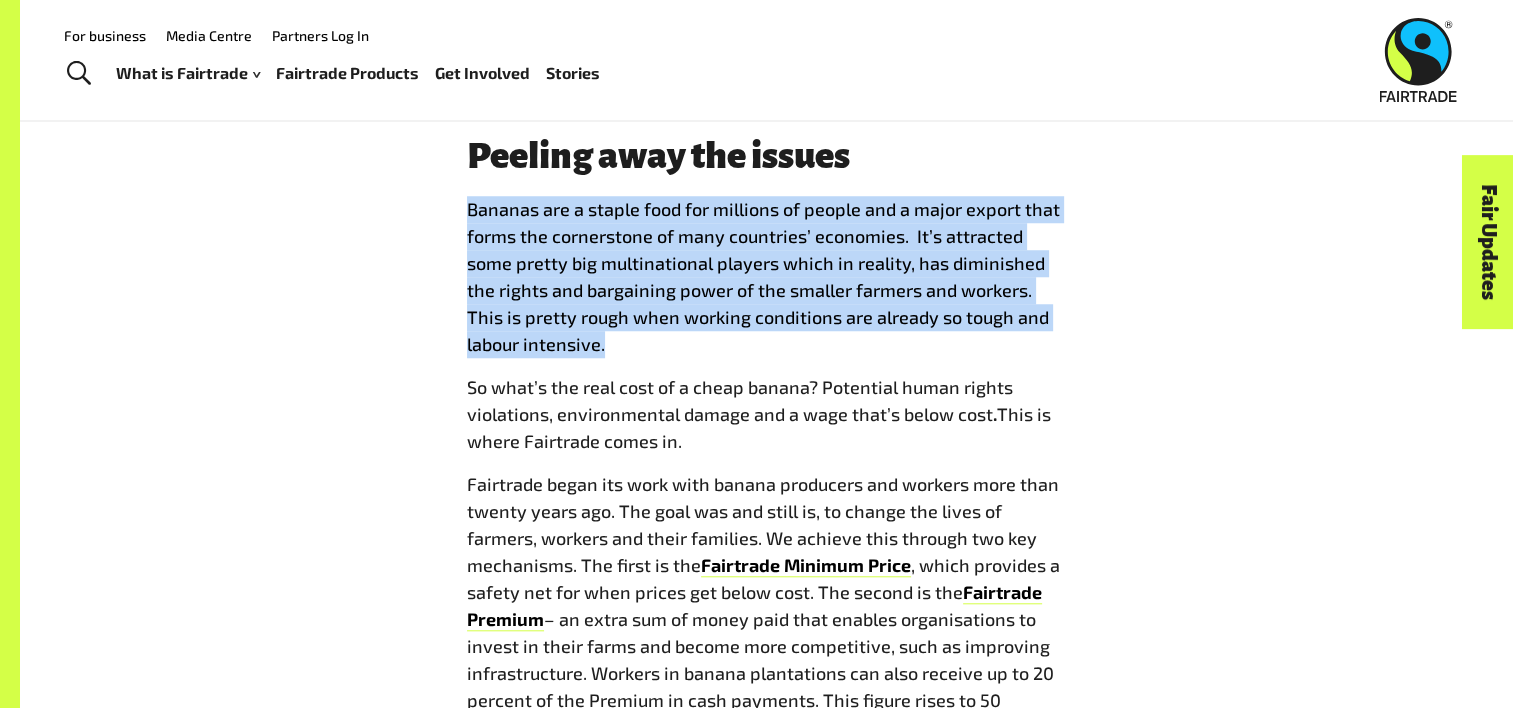 click on "Bananas are a staple food for millions of people and a major export that forms the cornerstone of many countries’ economies.  It’s attracted some pretty big multinational players which in reality, has diminished the rights and bargaining power of the smaller farmers and workers. This is pretty rough when working conditions are already so tough and labour intensive." at bounding box center [763, 276] 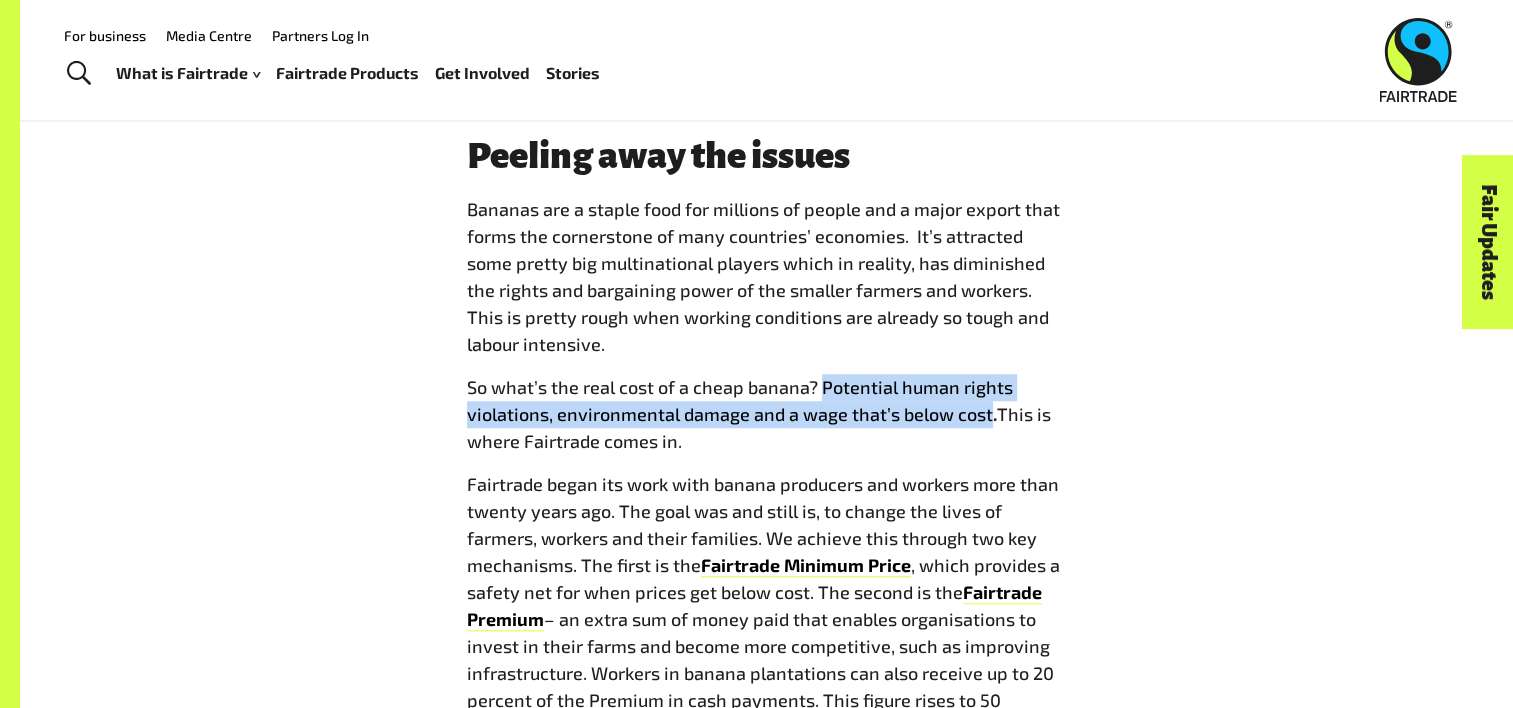 drag, startPoint x: 817, startPoint y: 392, endPoint x: 987, endPoint y: 422, distance: 172.62677 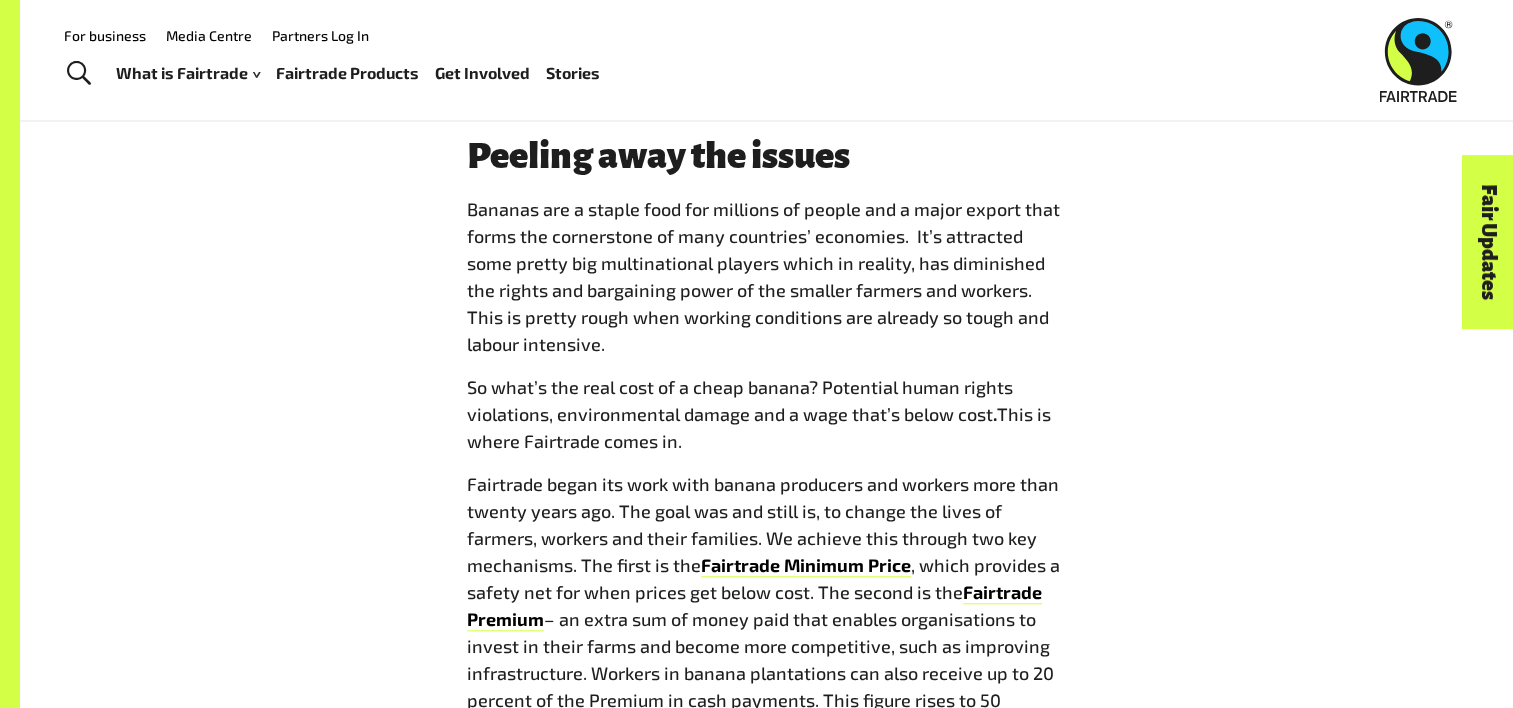 click on "Peeling away the issues
Bananas are a staple food for millions of people and a major export that forms the cornerstone of many countries’ economies.  It’s attracted some pretty big multinational players which in reality, has diminished the rights and bargaining power of the smaller farmers and workers. This is pretty rough when working conditions are already so tough and labour intensive.
So what’s the real cost of a cheap banana? Potential human rights violations, environmental damage and a wage that’s below cost .  This is where Fairtrade comes in.
Fairtrade began its work with banana producers and workers more than twenty years ago. The goal was and still is, to change the lives of farmers, workers and their families. We achieve this through two key mechanisms. The first is the  Fairtrade Minimum Price , which provides a safety net for when prices get below cost. The second is the  Fairtrade Premium" at bounding box center [767, 543] 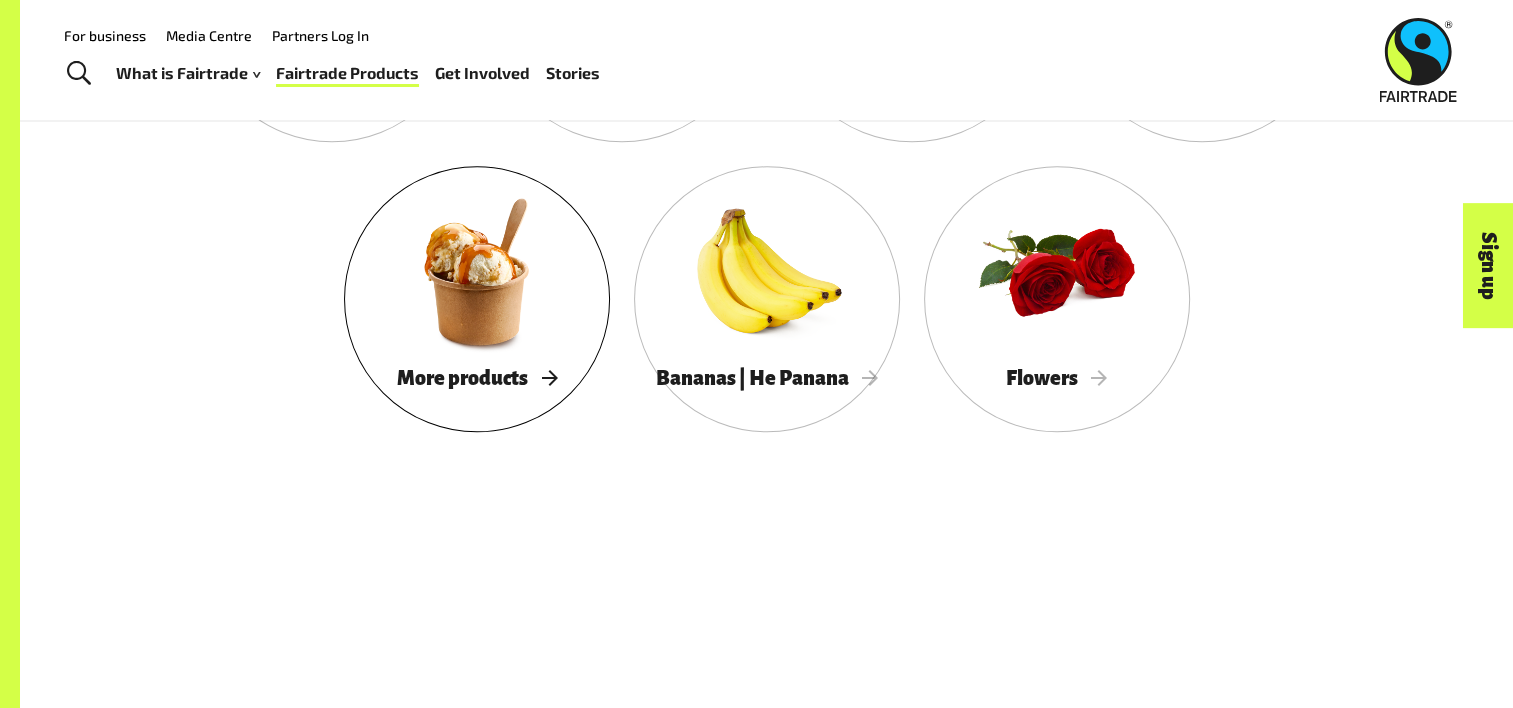 scroll, scrollTop: 2352, scrollLeft: 0, axis: vertical 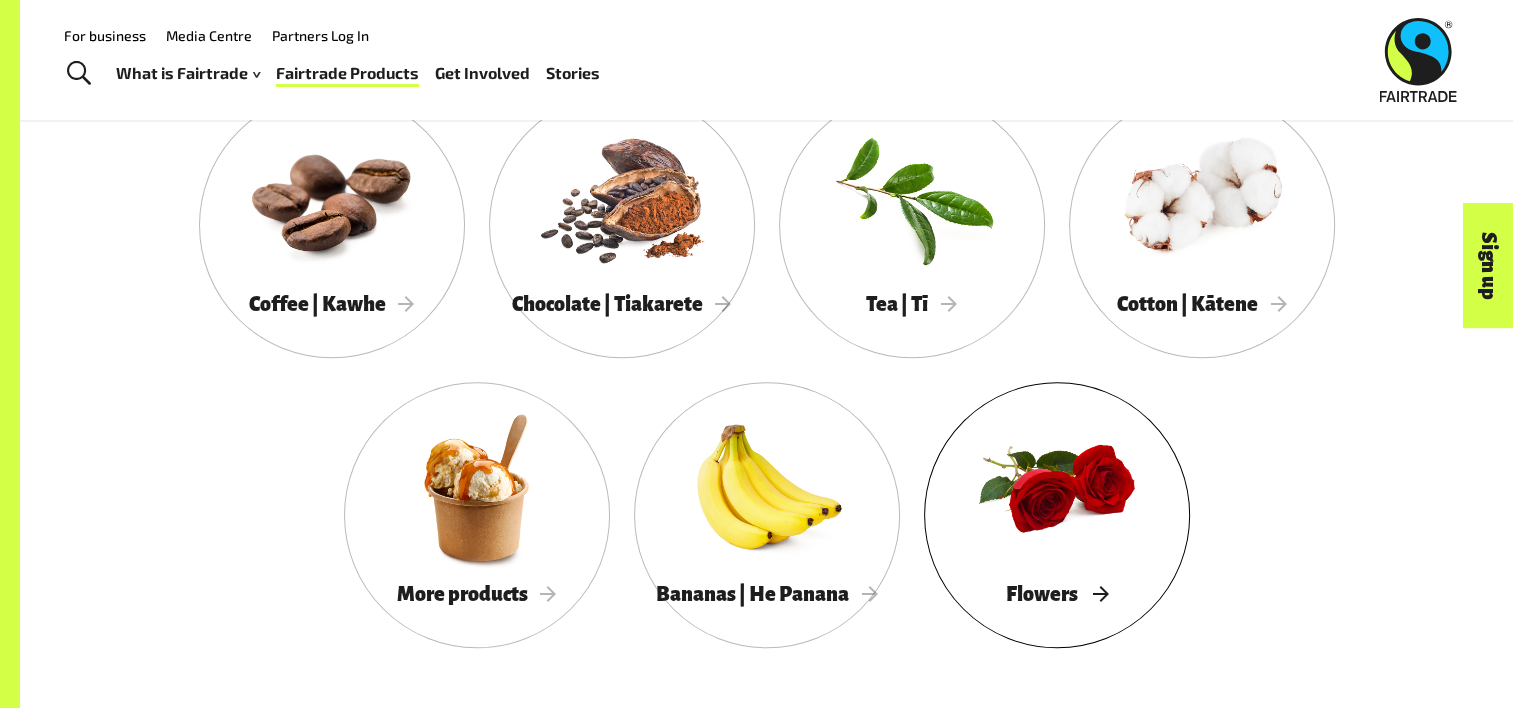 click at bounding box center [1057, 487] 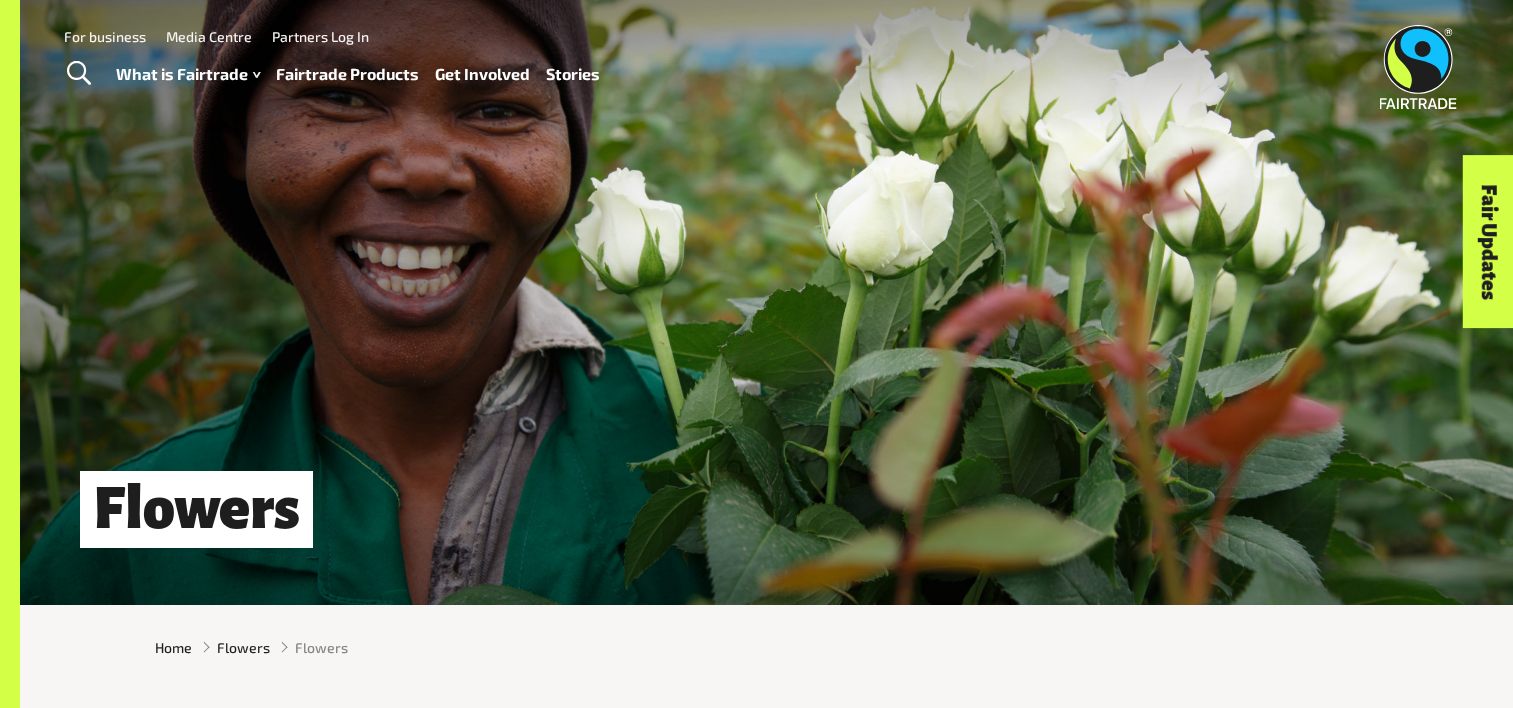 scroll, scrollTop: 0, scrollLeft: 0, axis: both 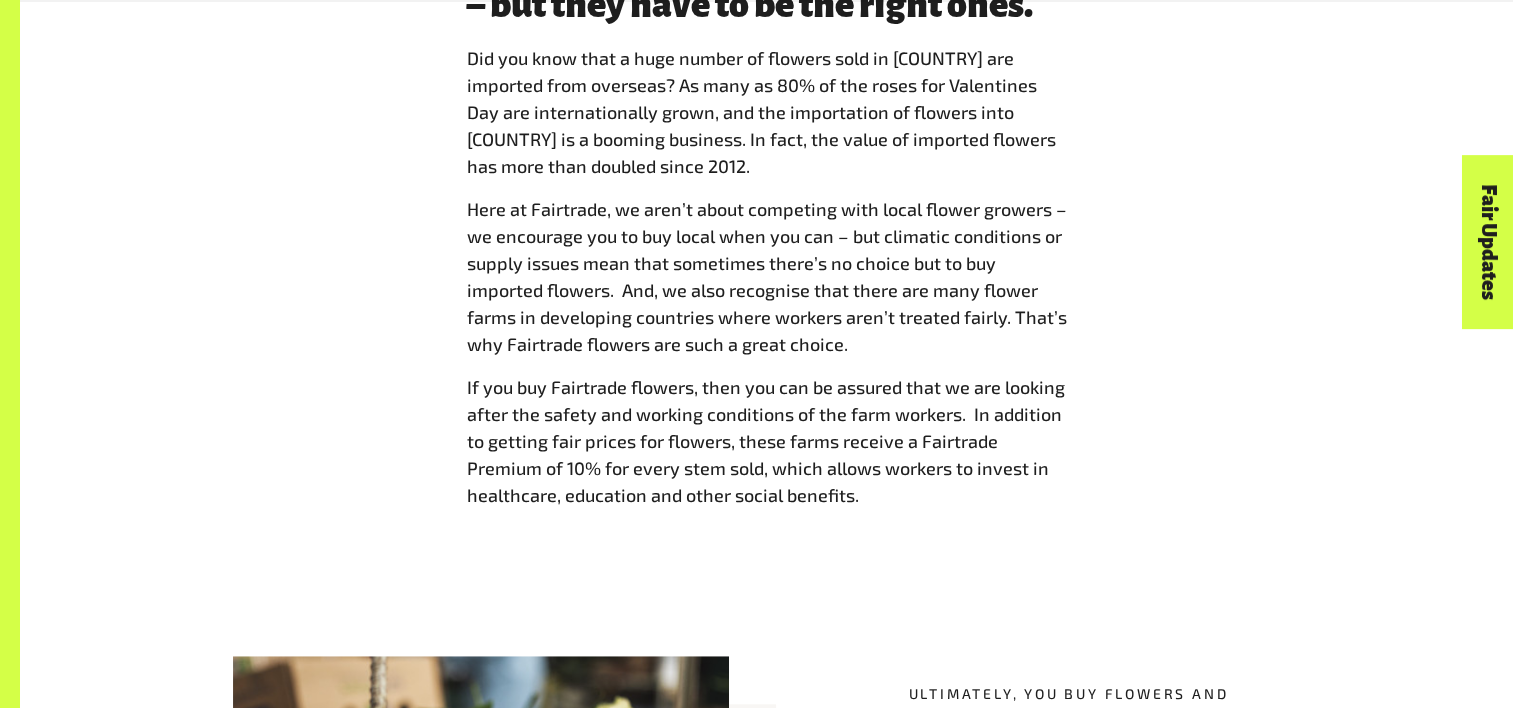 click on "If you buy Fairtrade flowers, then you can be assured that we are looking after the safety and working conditions of the farm workers.    In addition to getting fair prices for flowers, these farms receive a Fairtrade Premium of 10% for every stem sold, which allows workers to invest in healthcare, education and other social benefits." at bounding box center [767, 441] 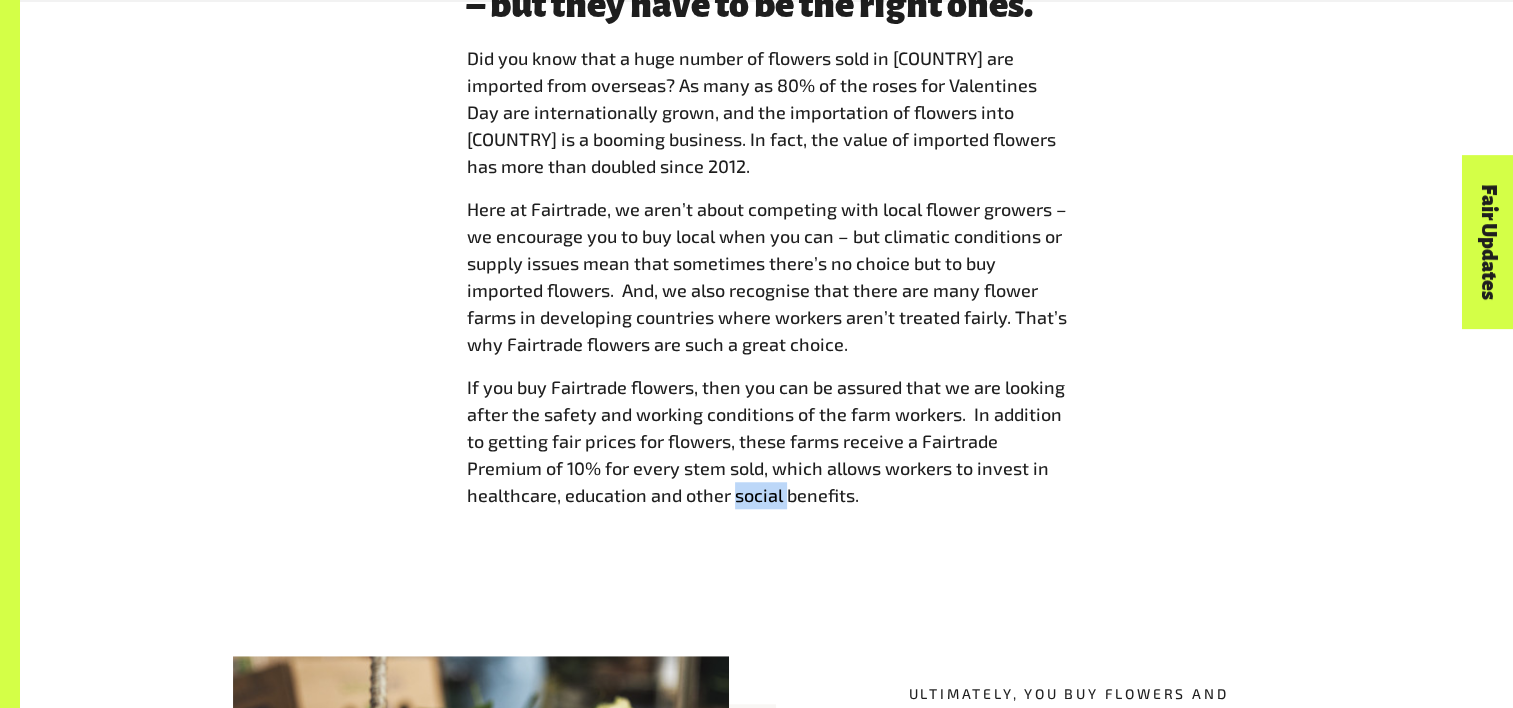 click on "If you buy Fairtrade flowers, then you can be assured that we are looking after the safety and working conditions of the farm workers.    In addition to getting fair prices for flowers, these farms receive a Fairtrade Premium of 10% for every stem sold, which allows workers to invest in healthcare, education and other social benefits." at bounding box center (767, 441) 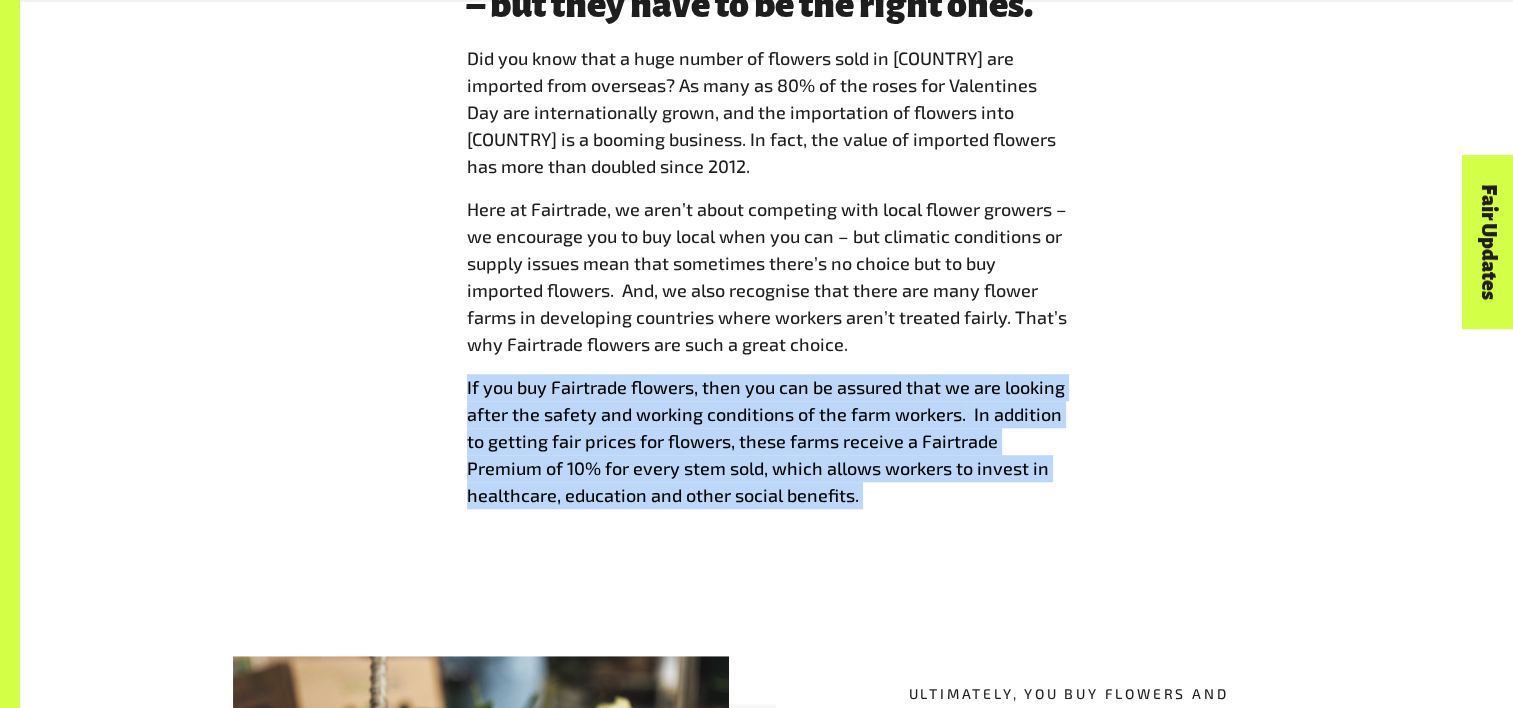 click on "If you buy Fairtrade flowers, then you can be assured that we are looking after the safety and working conditions of the farm workers.    In addition to getting fair prices for flowers, these farms receive a Fairtrade Premium of 10% for every stem sold, which allows workers to invest in healthcare, education and other social benefits." at bounding box center (767, 441) 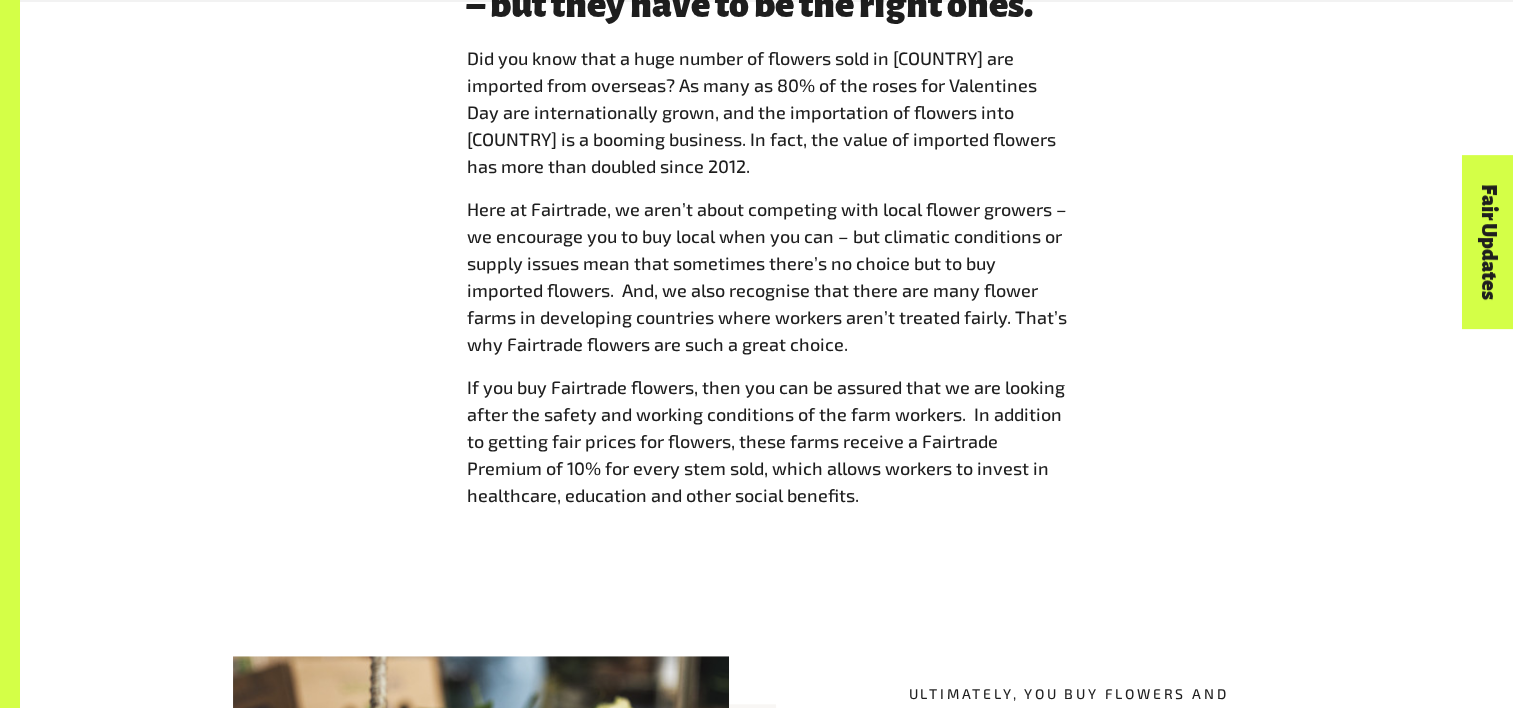 click on "Here at Fairtrade, we aren’t about competing with local flower growers – we encourage you to buy local when you can – but climatic conditions or supply issues mean that sometimes there’s no choice but to buy imported flowers.    And, we also recognise that there are many flower farms in developing countries where workers aren’t treated fairly. That’s why Fairtrade flowers are such a great choice." at bounding box center (767, 277) 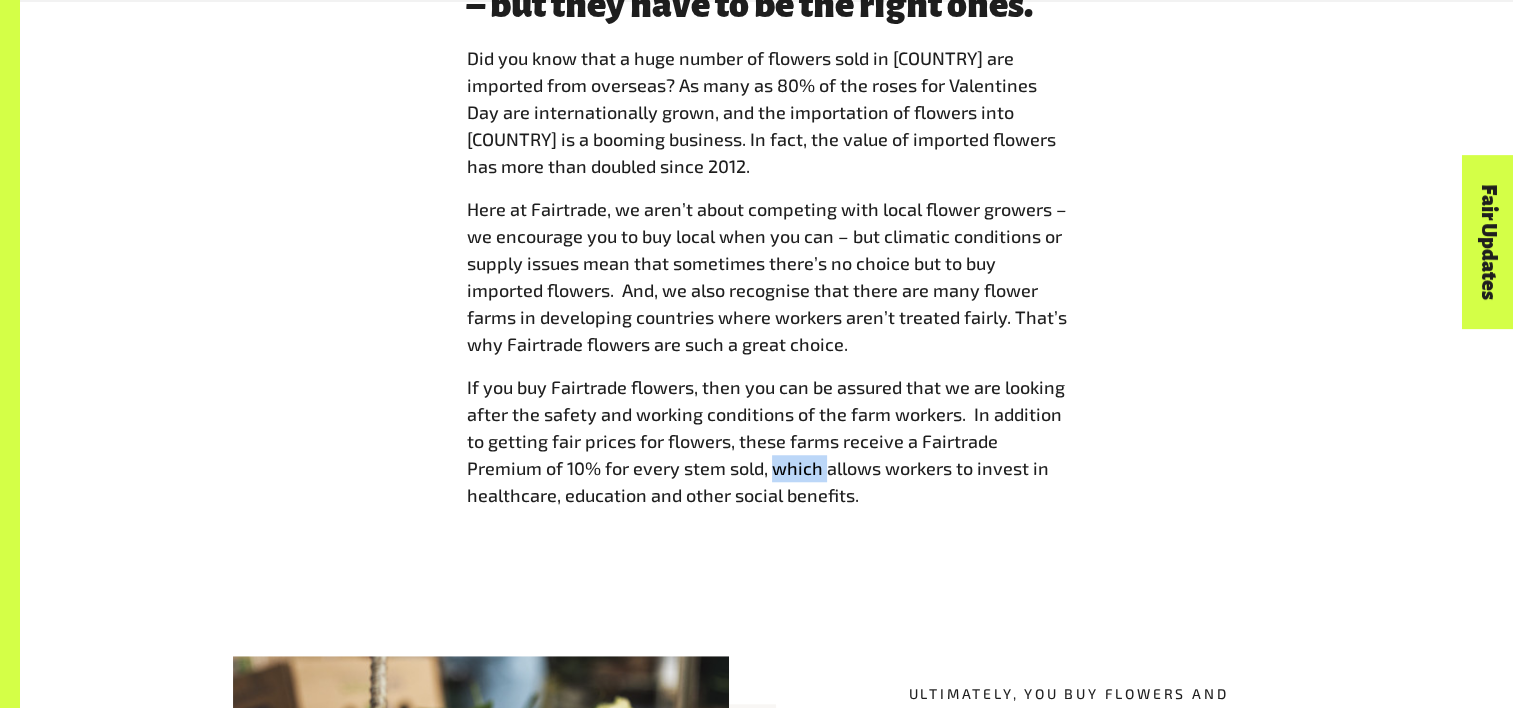 click on "If you buy Fairtrade flowers, then you can be assured that we are looking after the safety and working conditions of the farm workers.    In addition to getting fair prices for flowers, these farms receive a Fairtrade Premium of 10% for every stem sold, which allows workers to invest in healthcare, education and other social benefits." at bounding box center (767, 441) 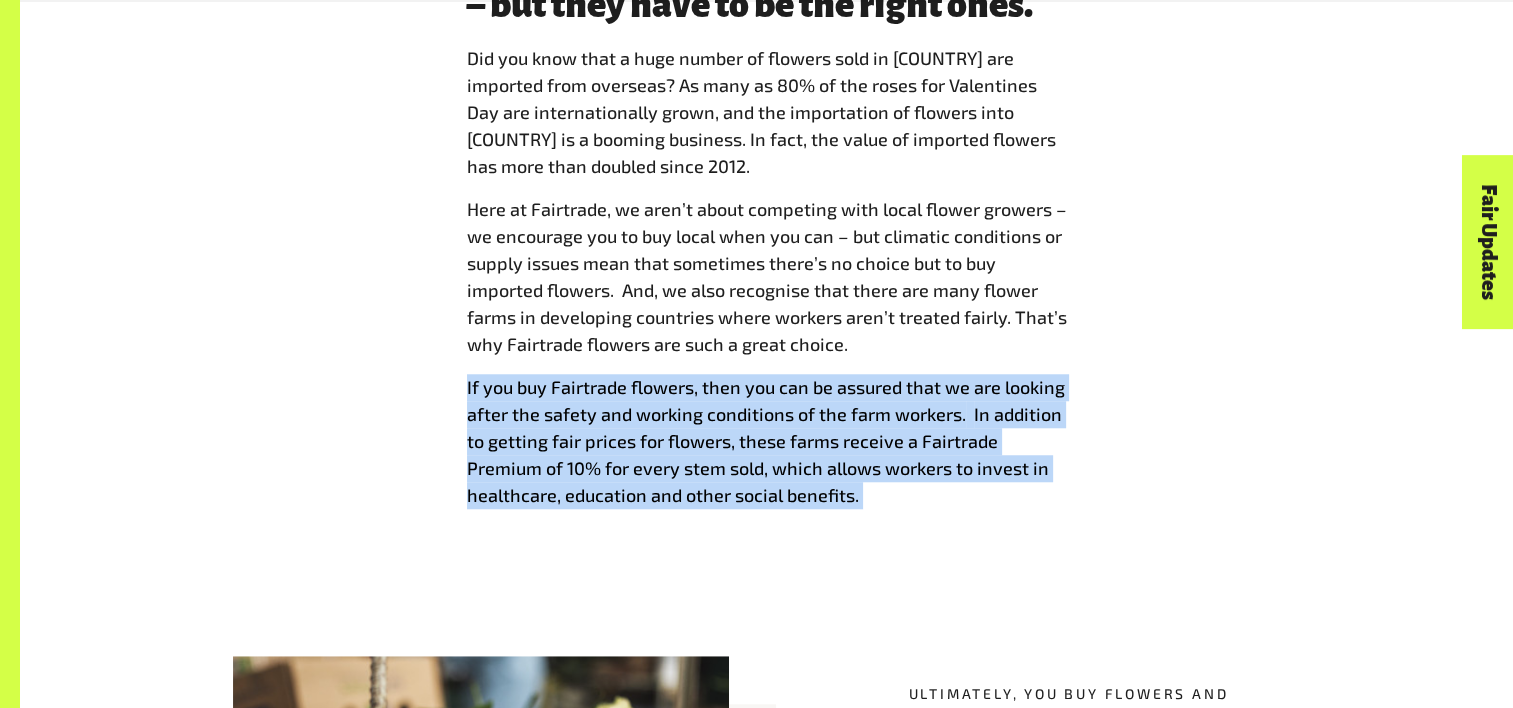 click on "If you buy Fairtrade flowers, then you can be assured that we are looking after the safety and working conditions of the farm workers.    In addition to getting fair prices for flowers, these farms receive a Fairtrade Premium of 10% for every stem sold, which allows workers to invest in healthcare, education and other social benefits." at bounding box center [767, 441] 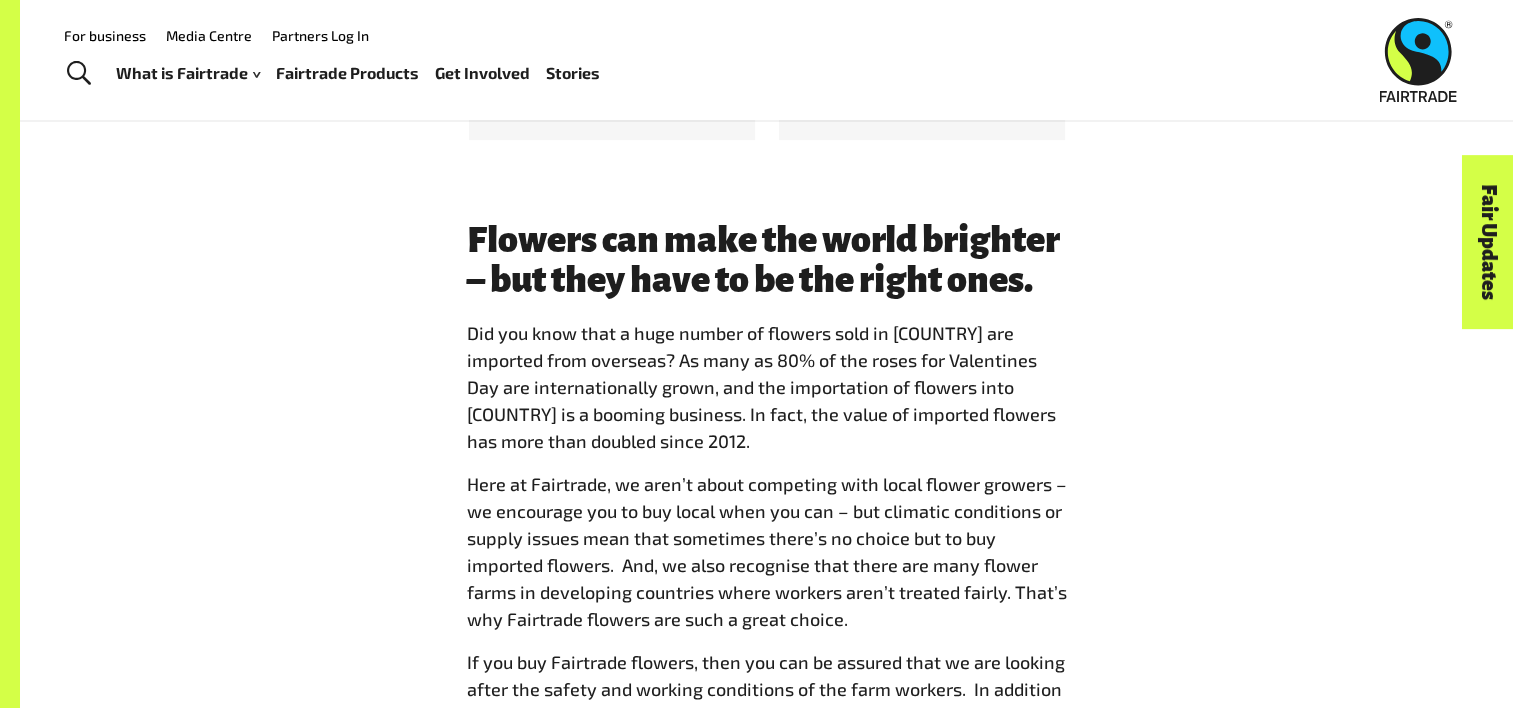 scroll, scrollTop: 1352, scrollLeft: 0, axis: vertical 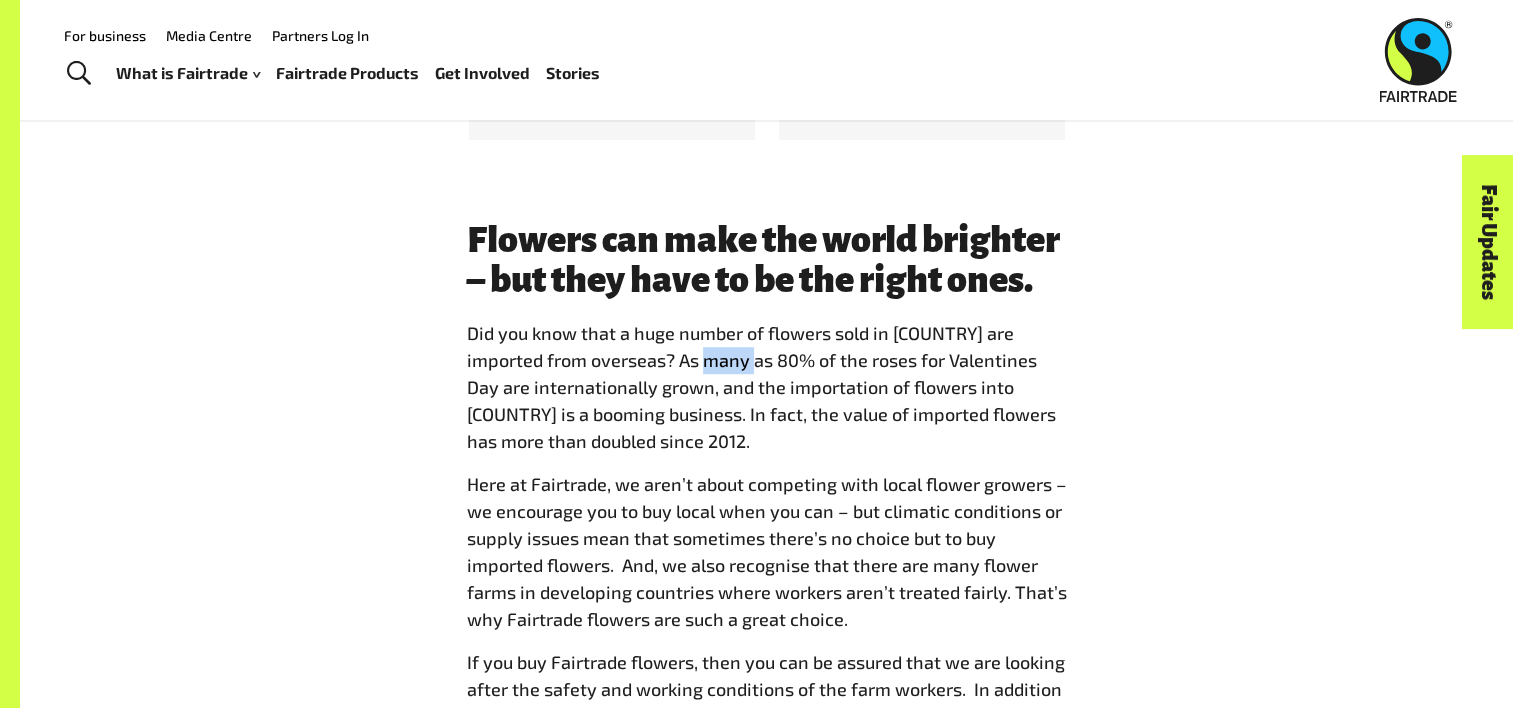 click on "Did you know that a huge number of flowers sold in [COUNTRY] are imported from overseas? As many as 80% of the roses for Valentines Day are internationally grown, and the importation of flowers into [COUNTRY] is a booming business. In fact, the value of imported flowers has more than doubled since 2012." at bounding box center (767, 387) 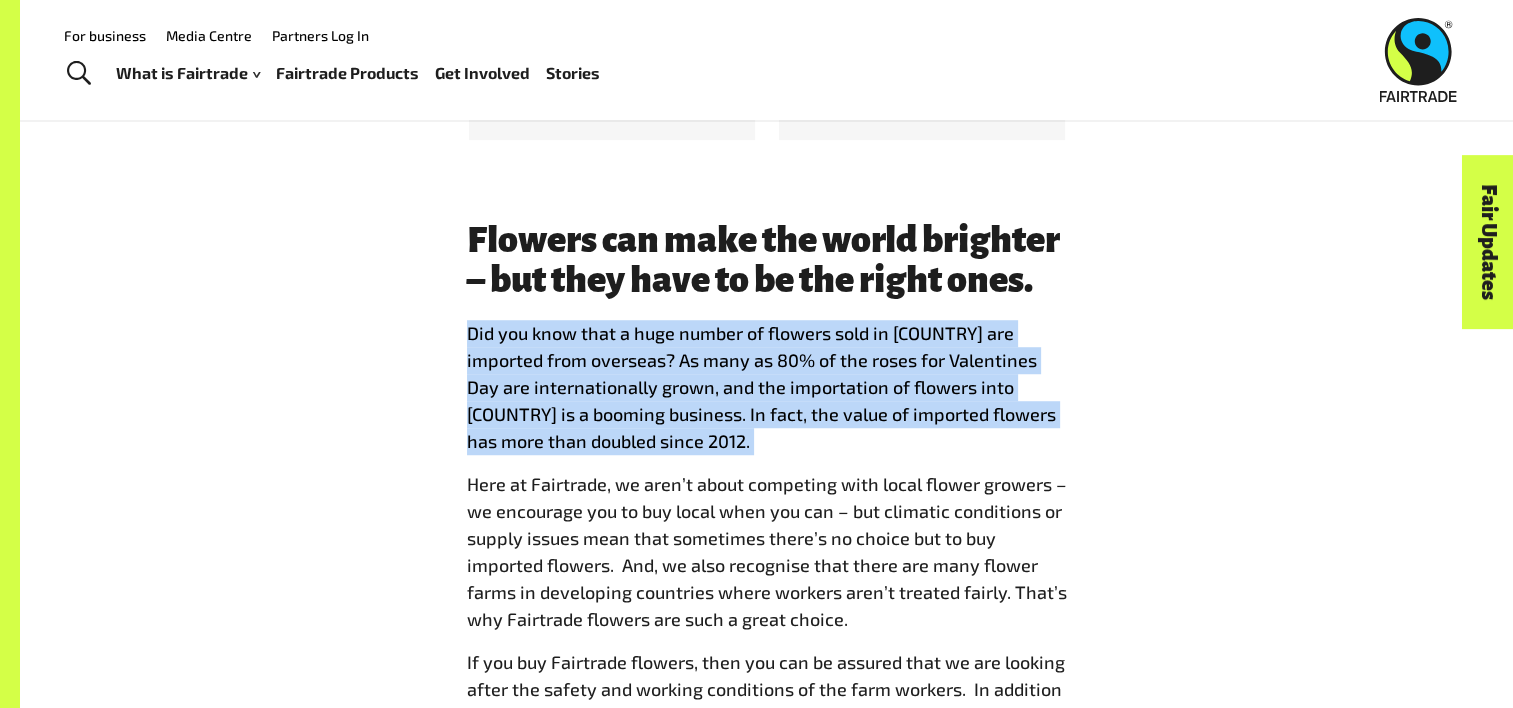 click on "Did you know that a huge number of flowers sold in [COUNTRY] are imported from overseas? As many as 80% of the roses for Valentines Day are internationally grown, and the importation of flowers into [COUNTRY] is a booming business. In fact, the value of imported flowers has more than doubled since 2012." at bounding box center (767, 387) 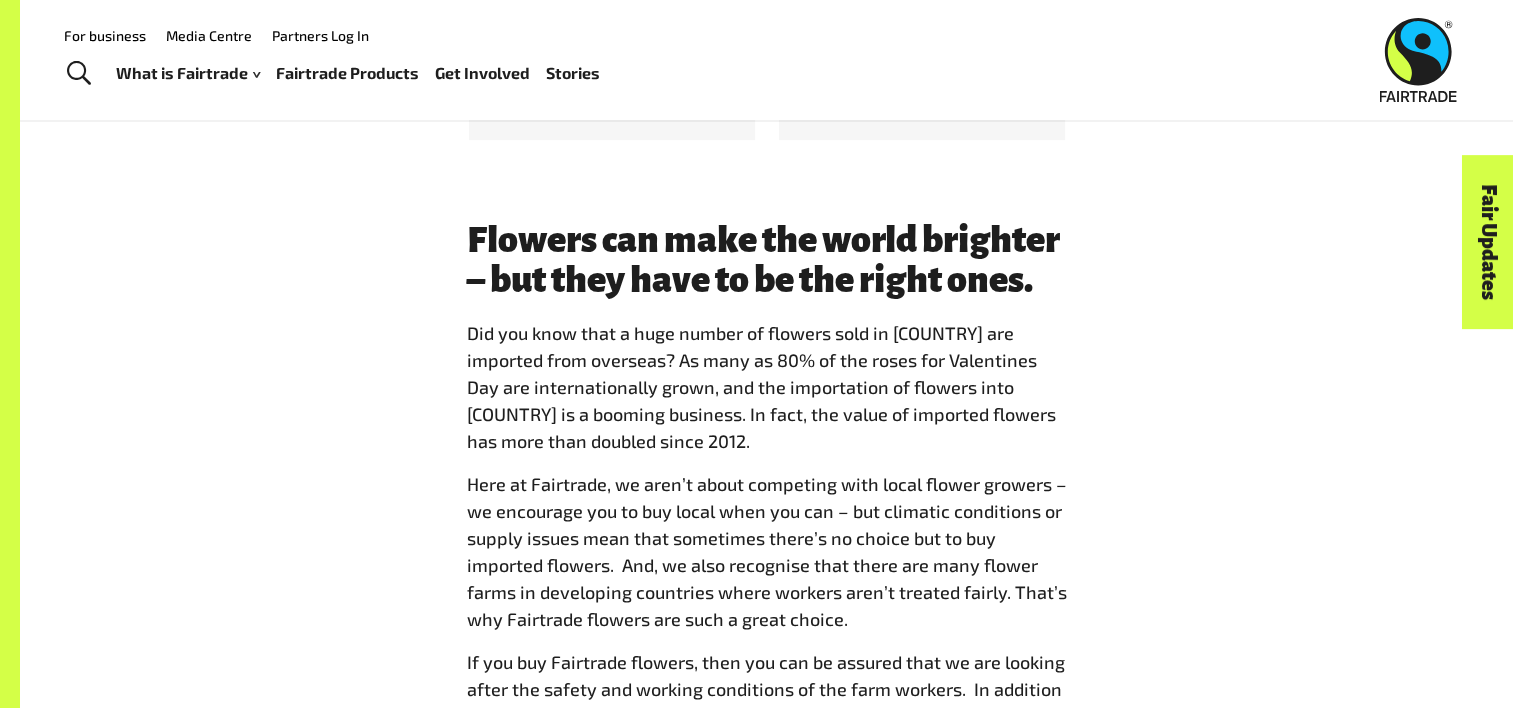drag, startPoint x: 726, startPoint y: 362, endPoint x: 892, endPoint y: 490, distance: 209.6187 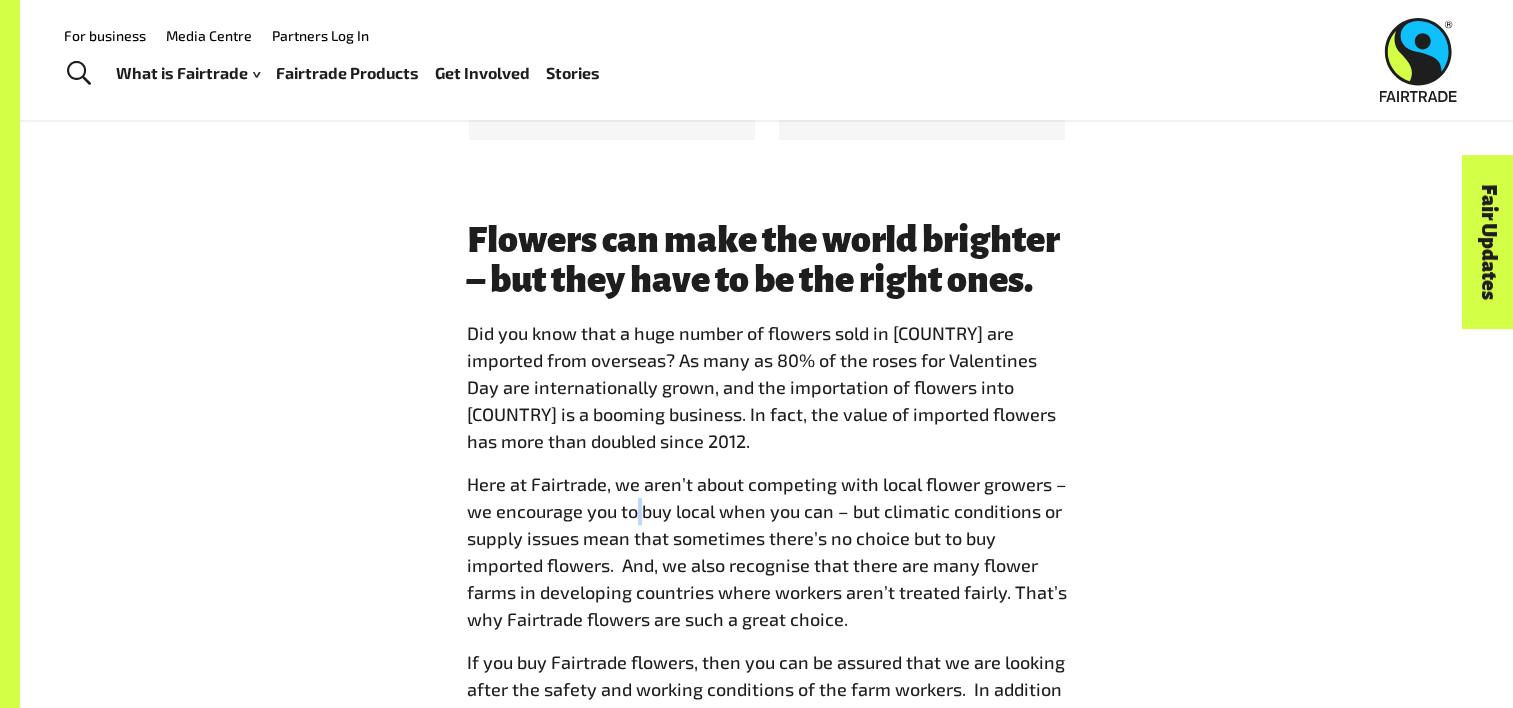 click on "Here at Fairtrade, we aren’t about competing with local flower growers – we encourage you to buy local when you can – but climatic conditions or supply issues mean that sometimes there’s no choice but to buy imported flowers.    And, we also recognise that there are many flower farms in developing countries where workers aren’t treated fairly. That’s why Fairtrade flowers are such a great choice." at bounding box center [767, 552] 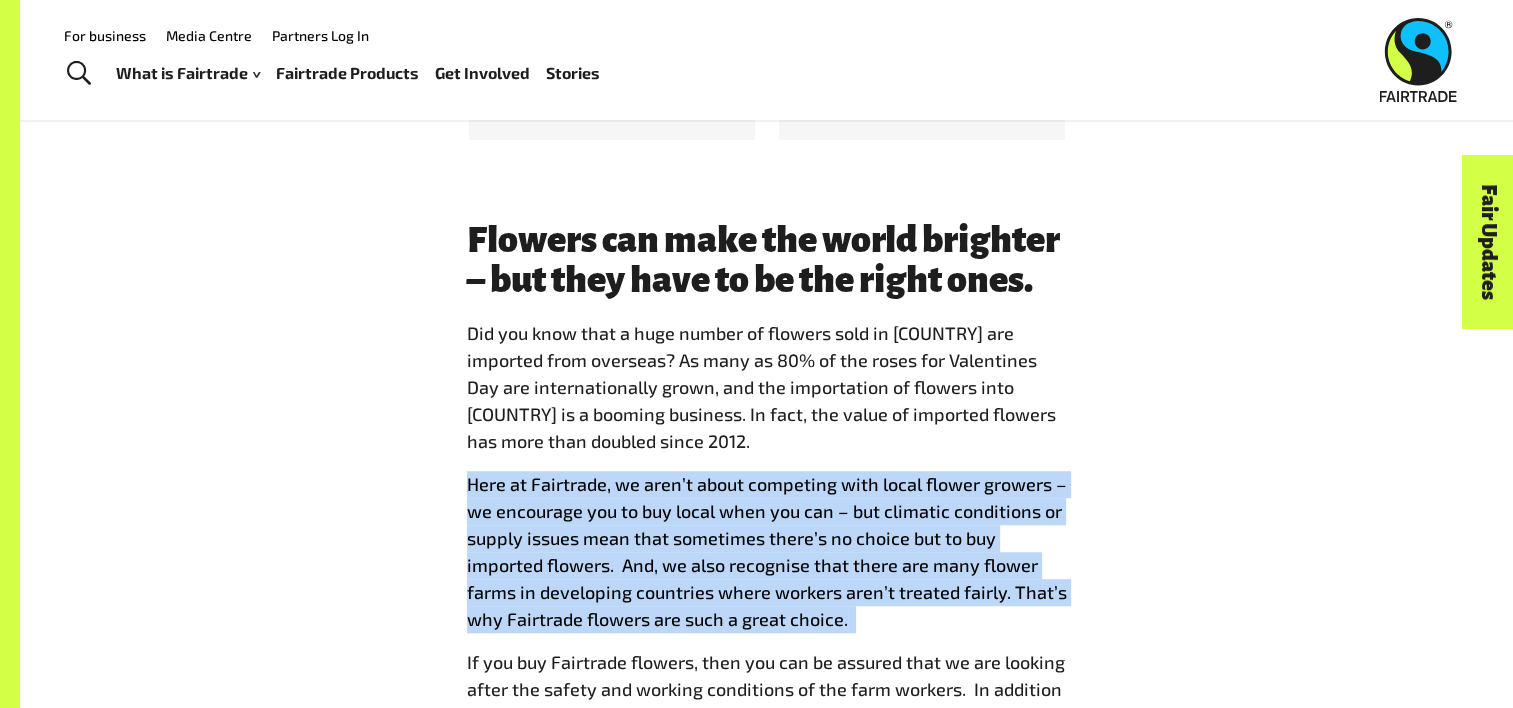 click on "Here at Fairtrade, we aren’t about competing with local flower growers – we encourage you to buy local when you can – but climatic conditions or supply issues mean that sometimes there’s no choice but to buy imported flowers.    And, we also recognise that there are many flower farms in developing countries where workers aren’t treated fairly. That’s why Fairtrade flowers are such a great choice." at bounding box center (767, 552) 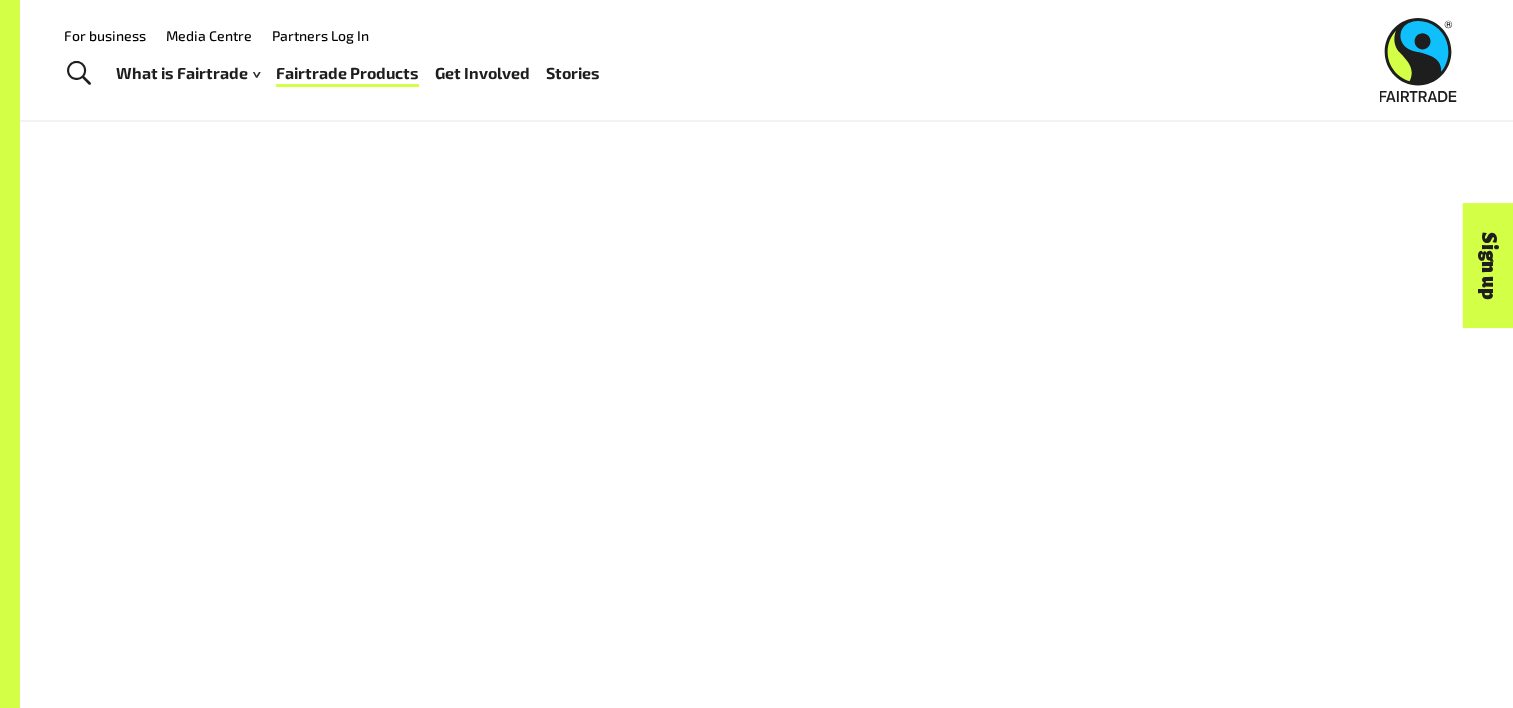 scroll, scrollTop: 2385, scrollLeft: 0, axis: vertical 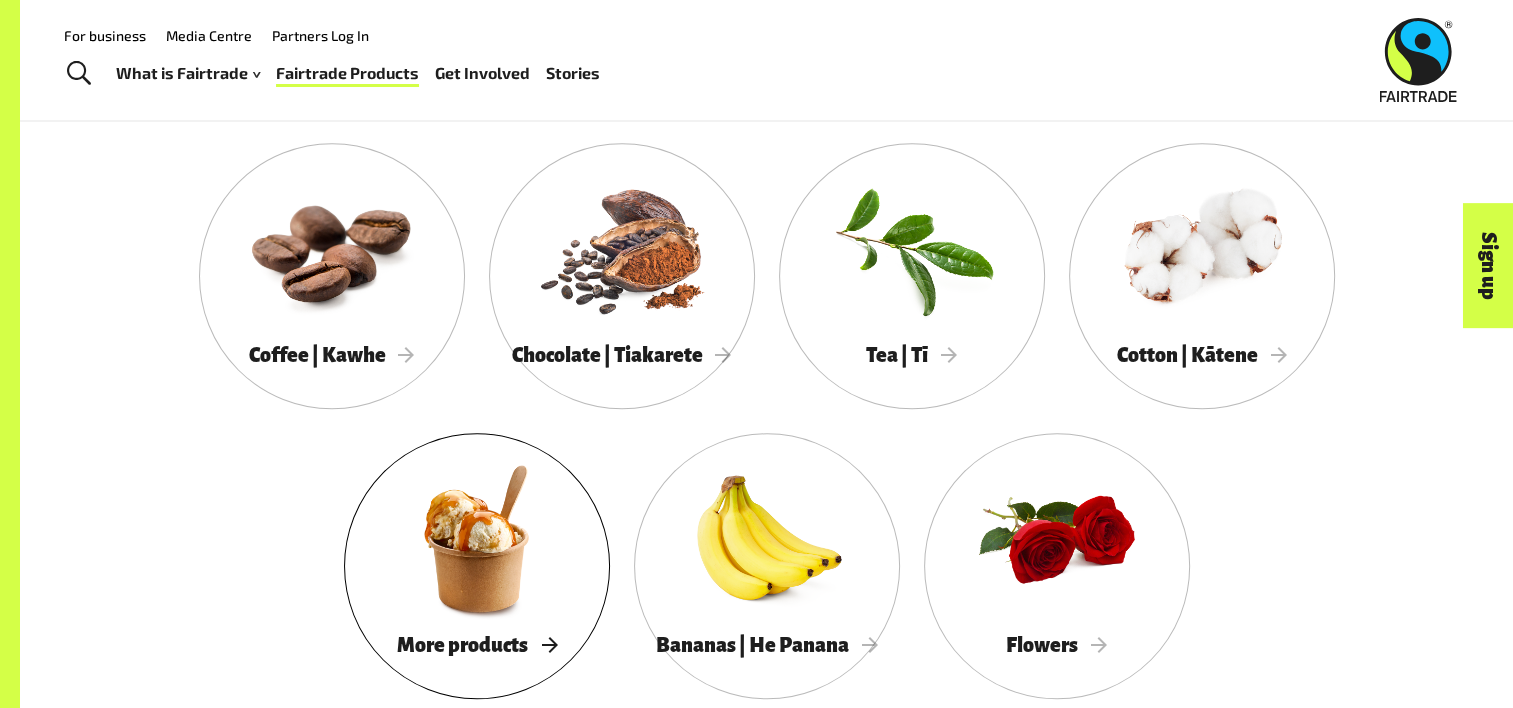 click at bounding box center [477, 538] 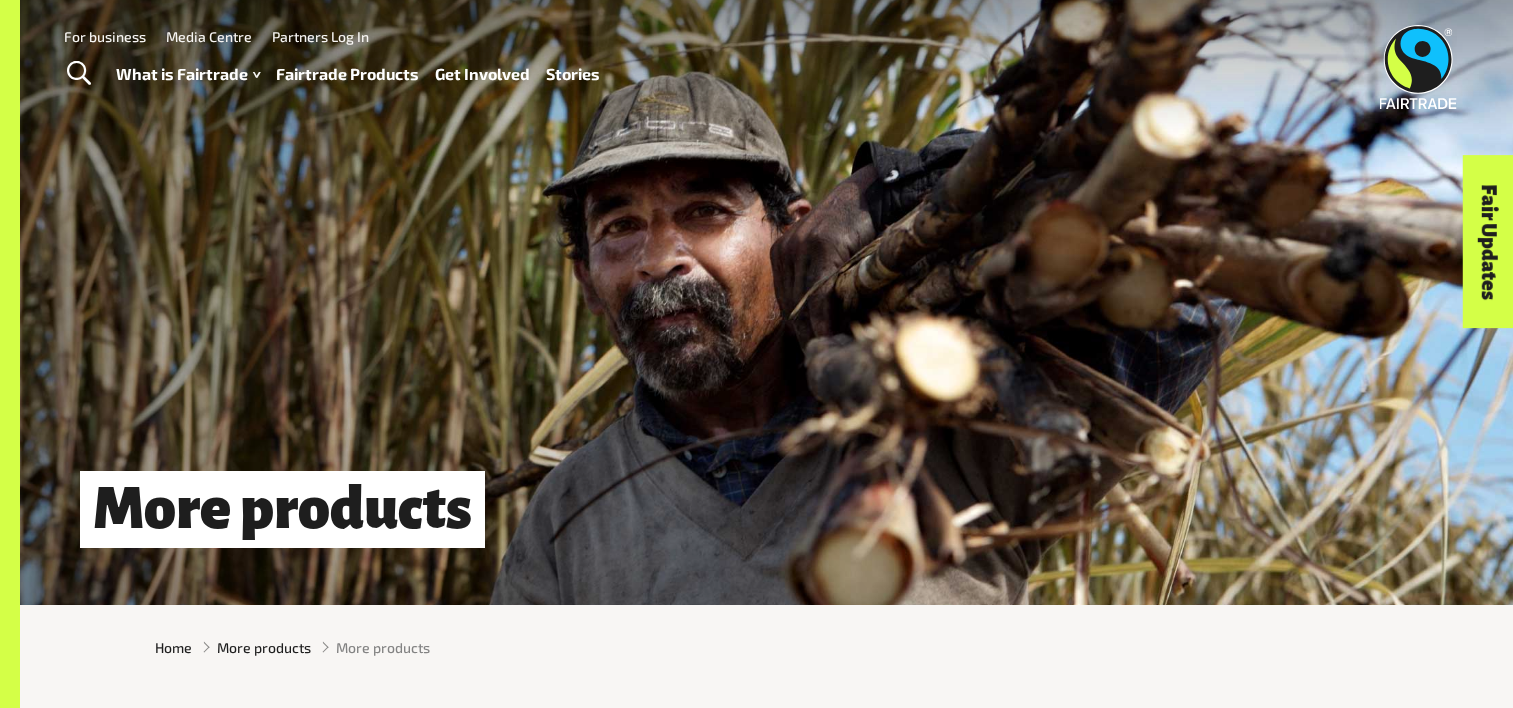 scroll, scrollTop: 0, scrollLeft: 0, axis: both 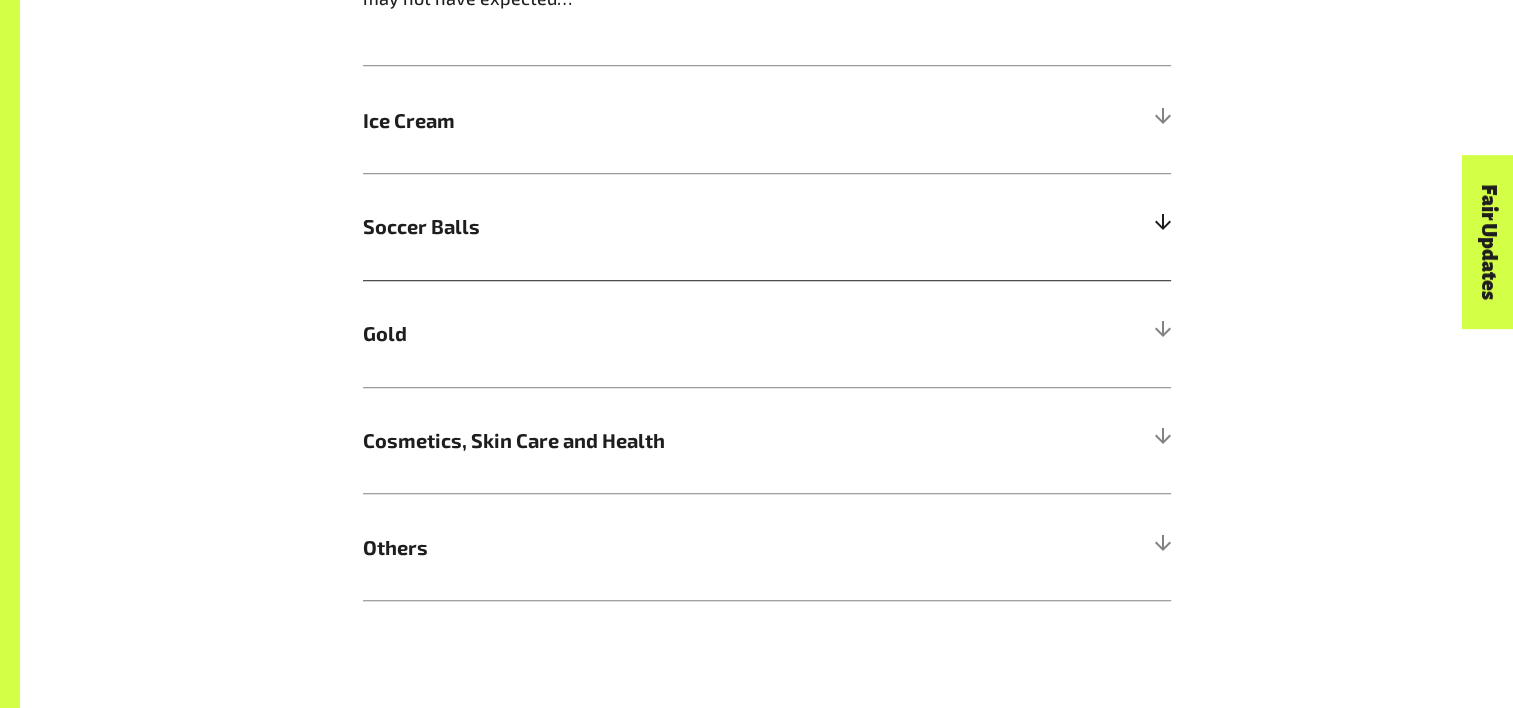 click on "Soccer Balls" at bounding box center [767, 226] 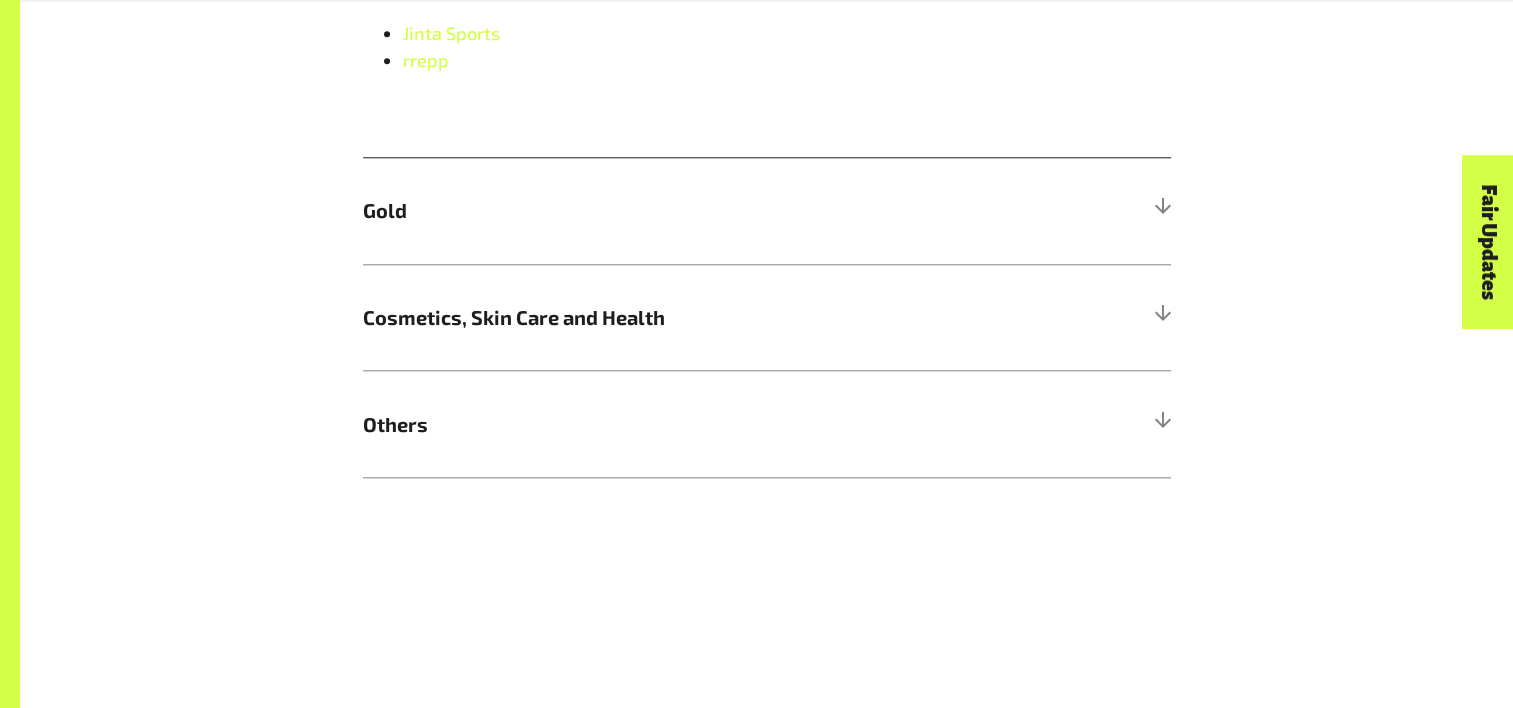 scroll, scrollTop: 2055, scrollLeft: 0, axis: vertical 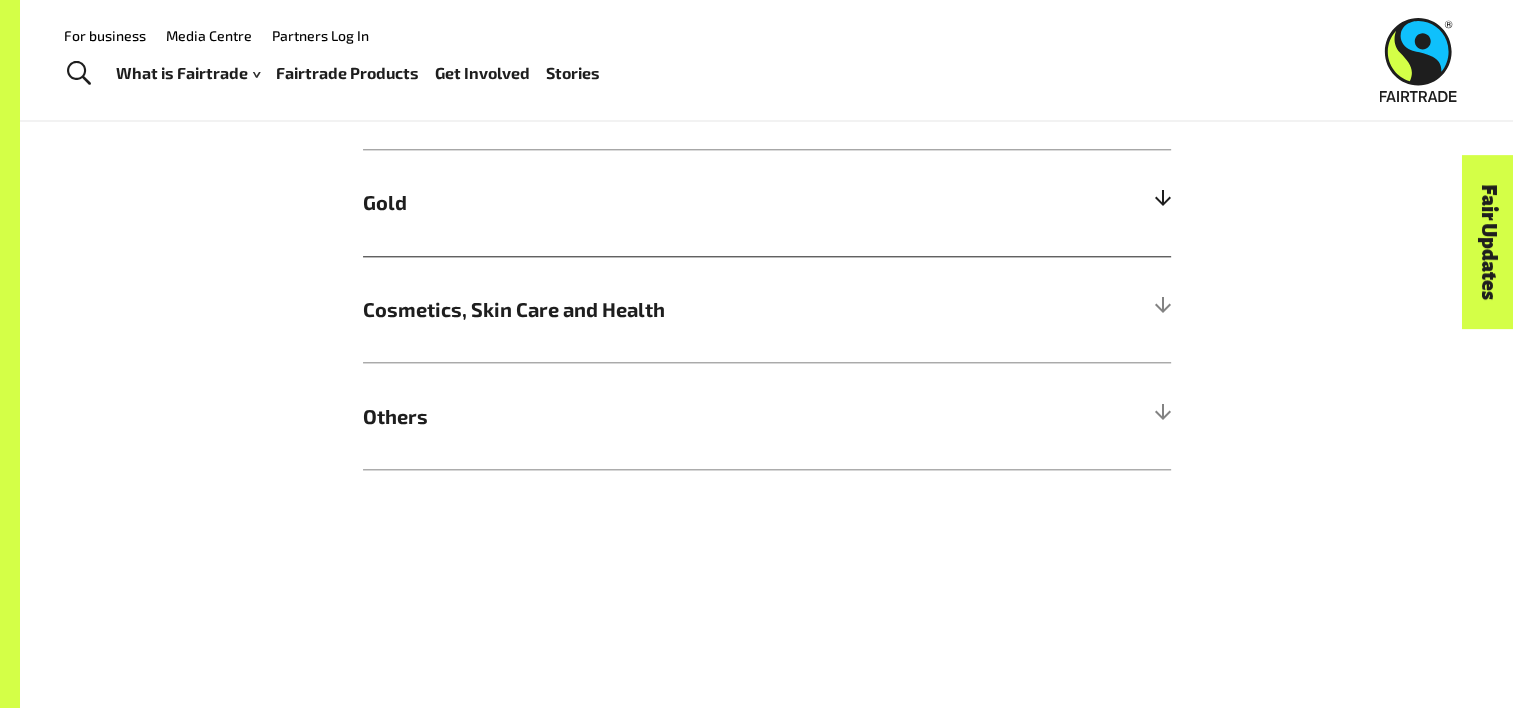 click on "Gold" at bounding box center [767, 202] 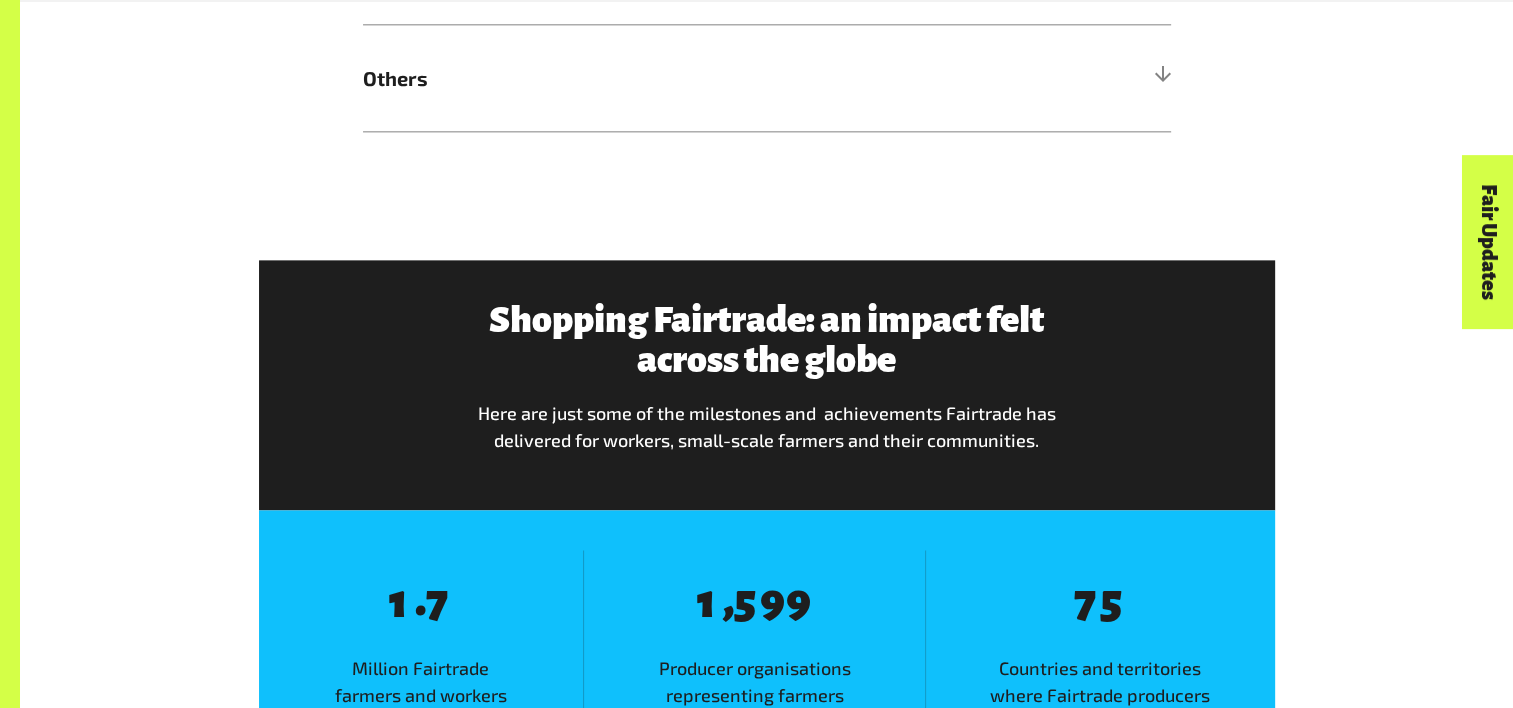 scroll, scrollTop: 2544, scrollLeft: 0, axis: vertical 